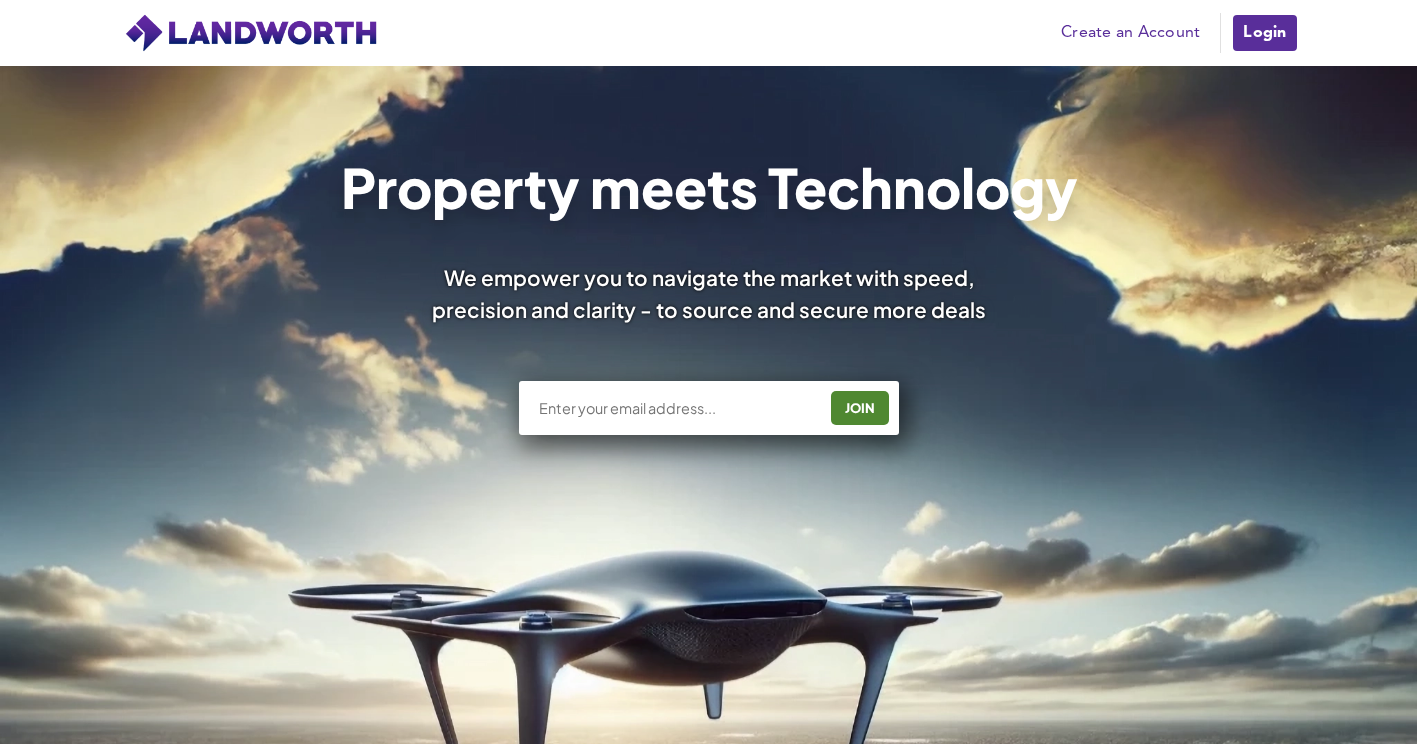 scroll, scrollTop: 0, scrollLeft: 0, axis: both 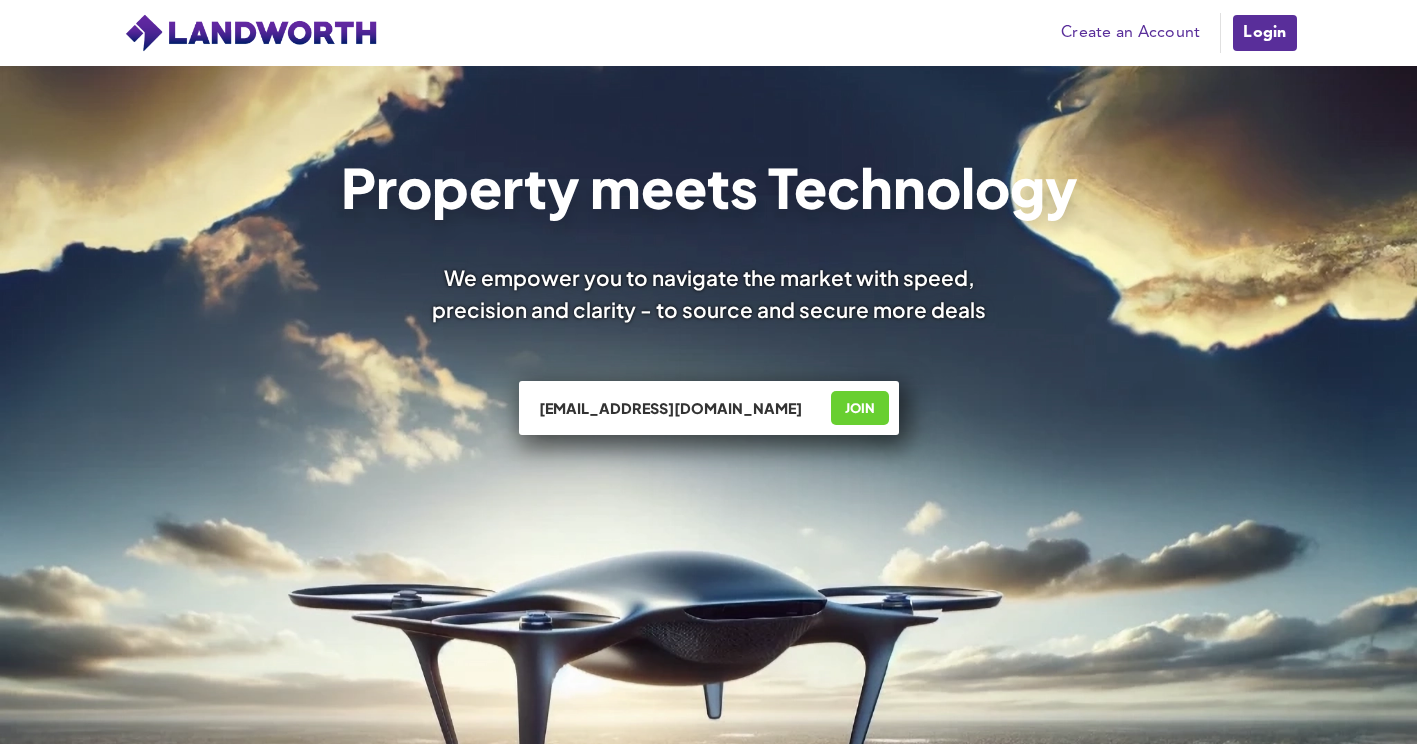 click on "JOIN" at bounding box center [860, 408] 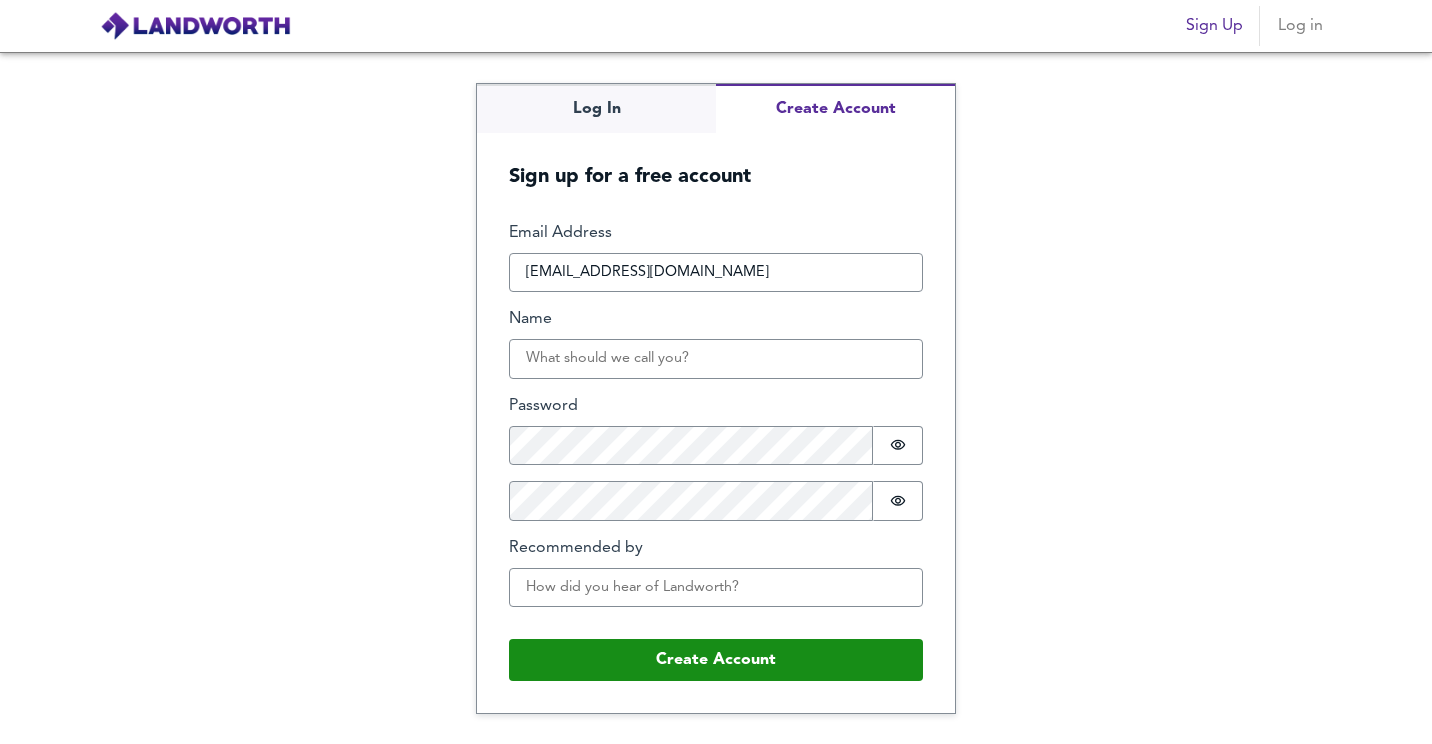 scroll, scrollTop: 0, scrollLeft: 0, axis: both 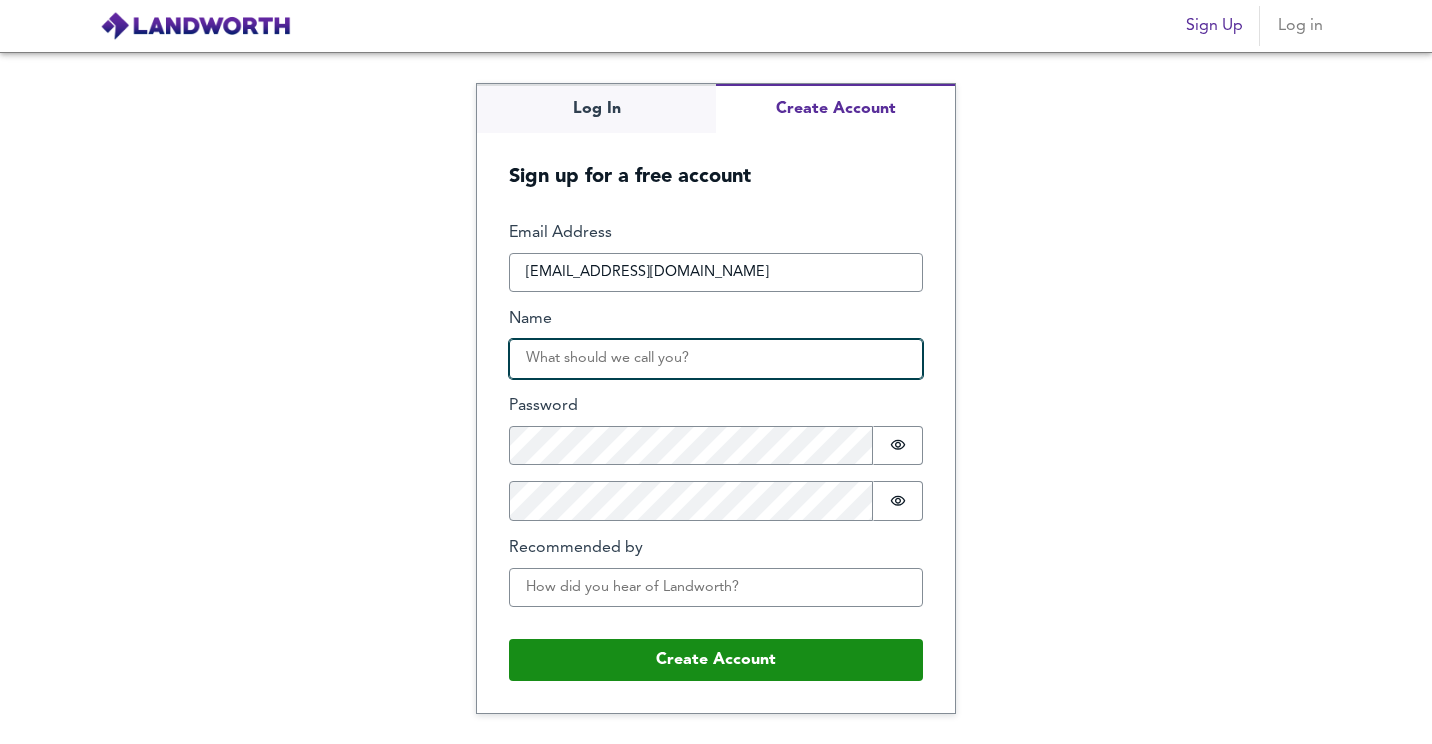 click on "Name" at bounding box center [716, 359] 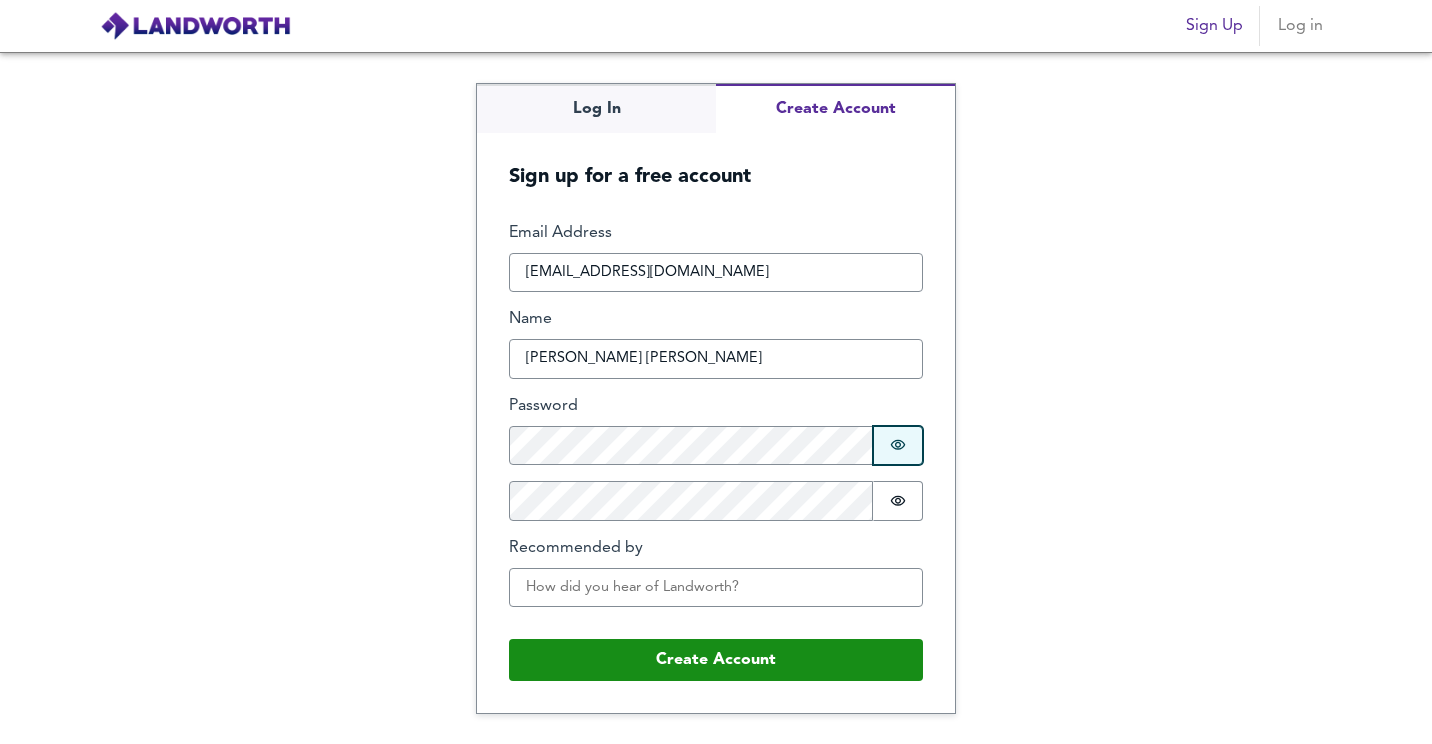 type 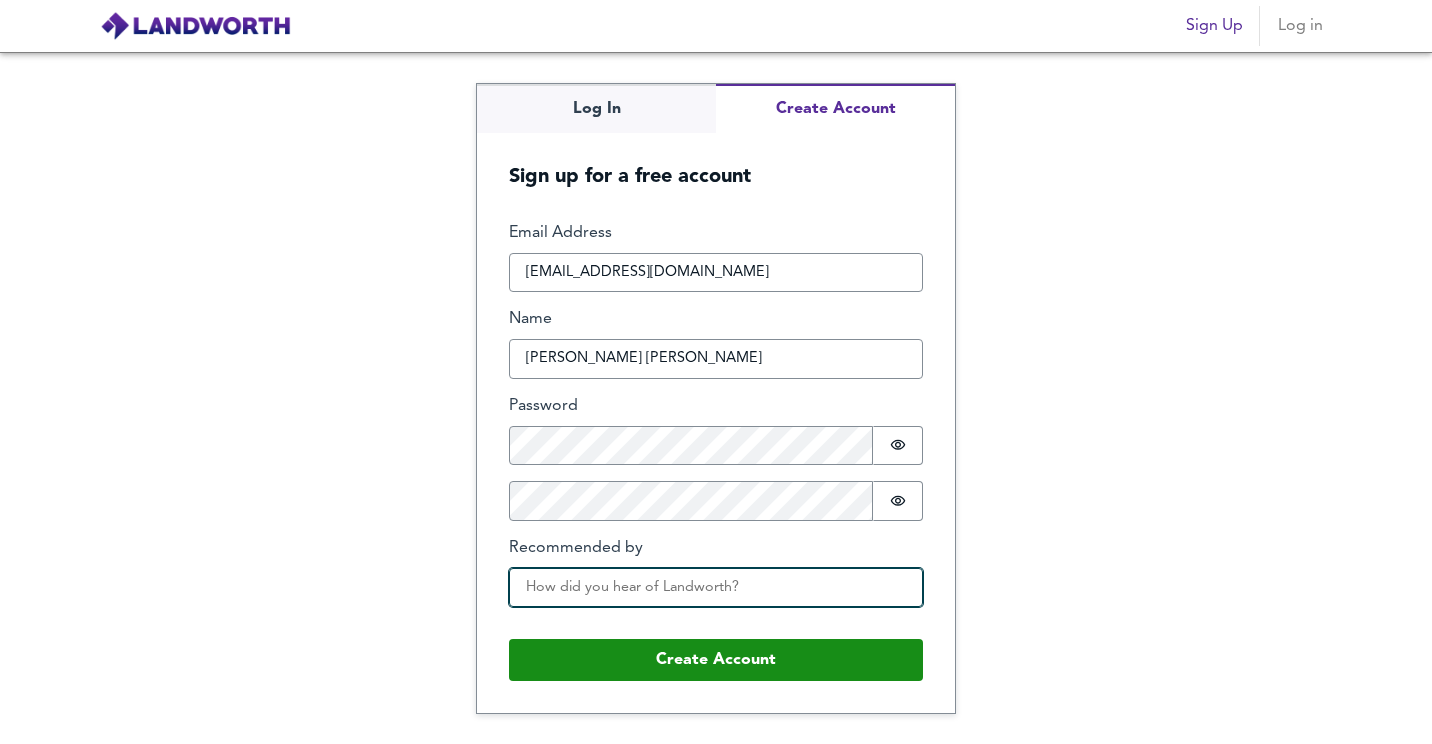 click on "Recommended by" at bounding box center (716, 588) 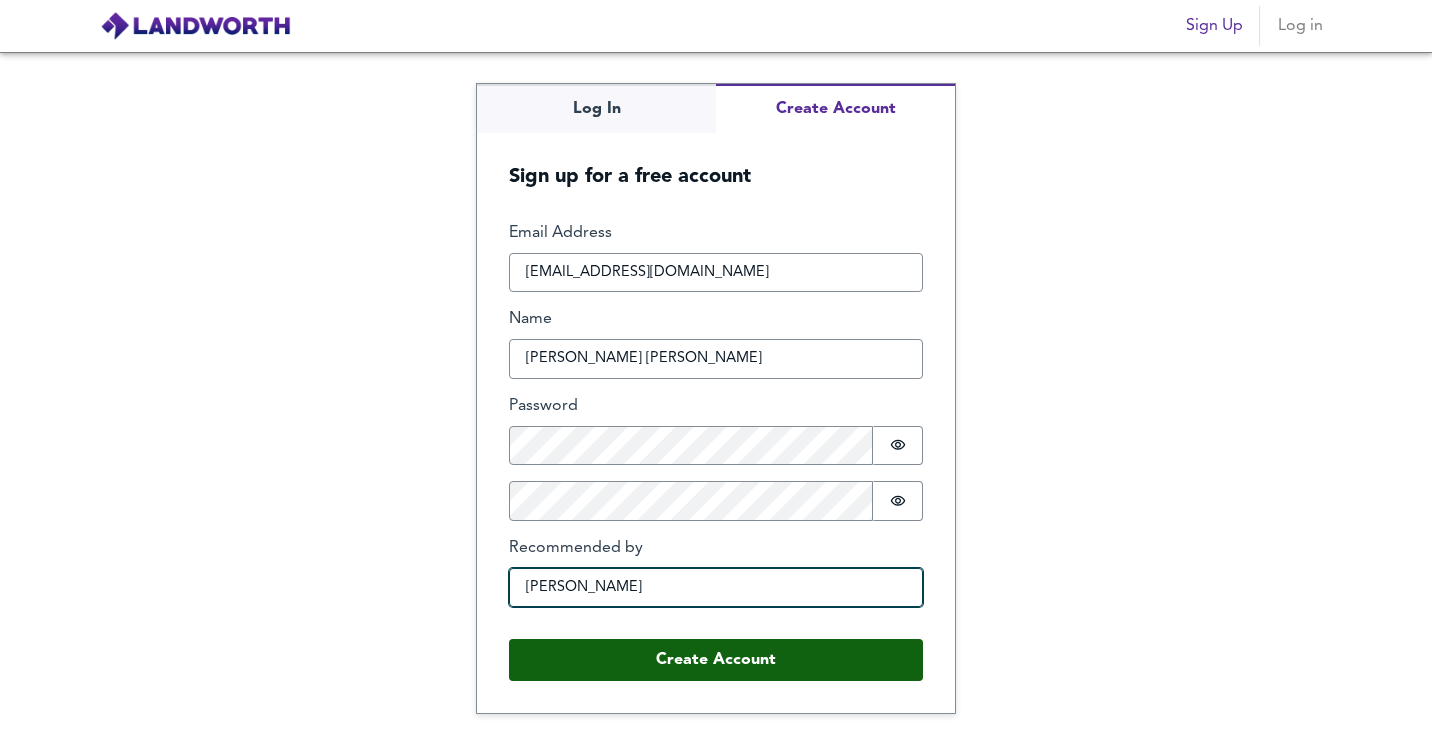 type on "ahmed khan" 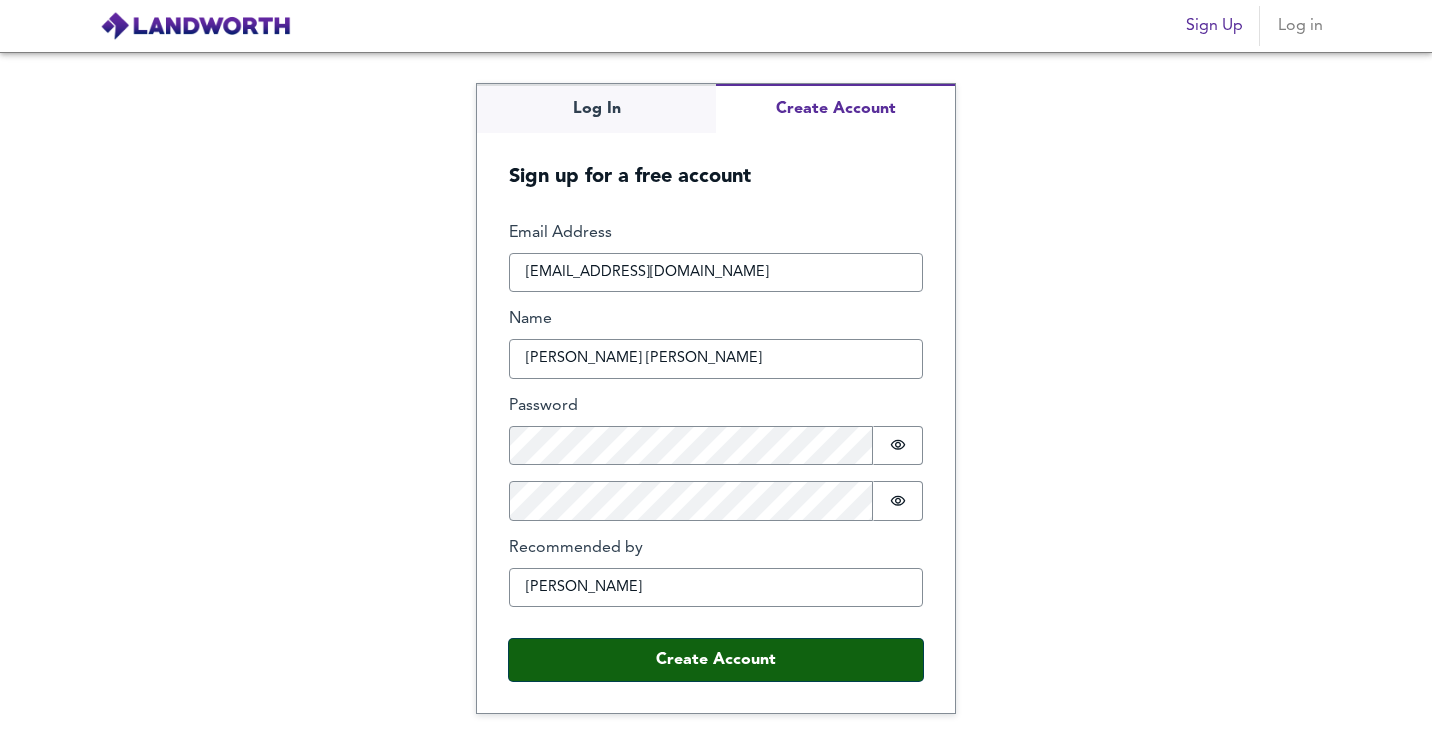 click on "Create Account" at bounding box center [716, 660] 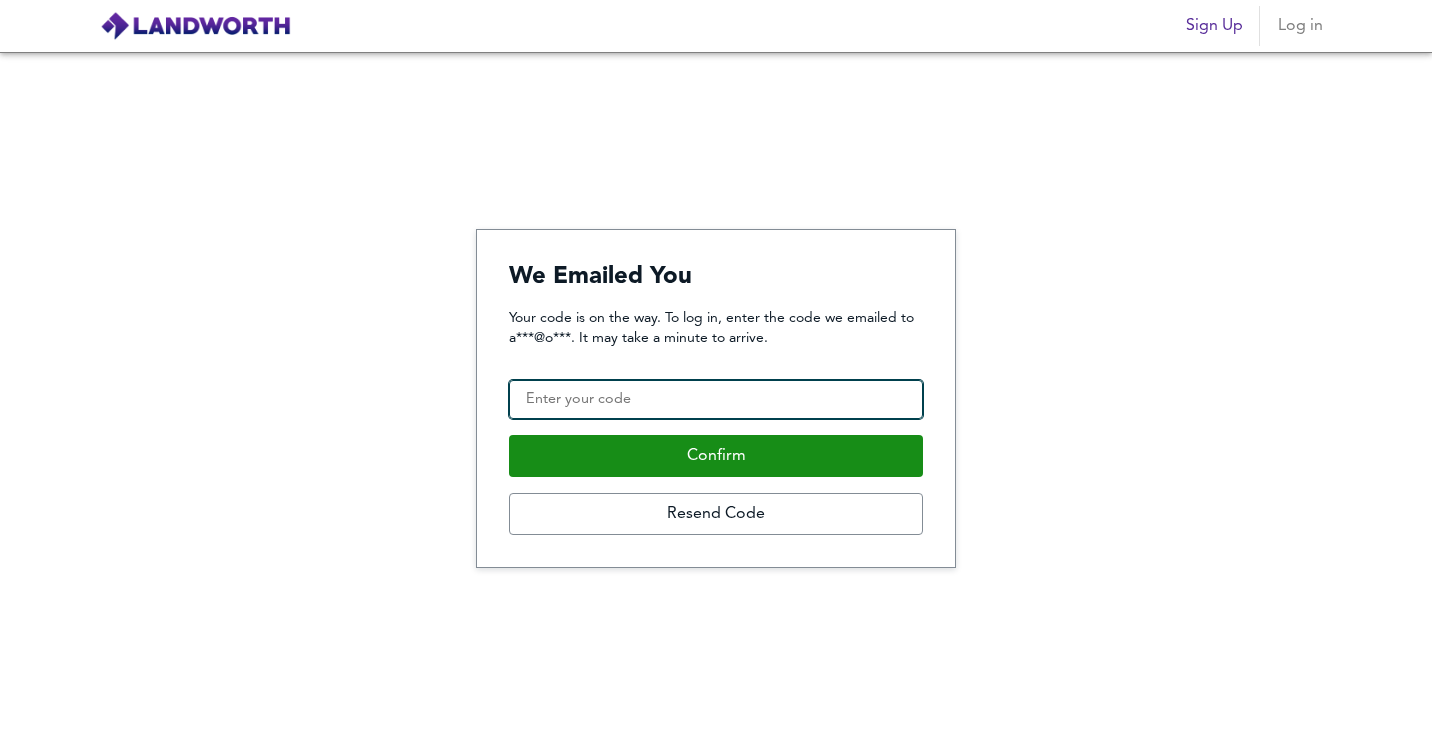 click on "Confirmation Code" at bounding box center [716, 400] 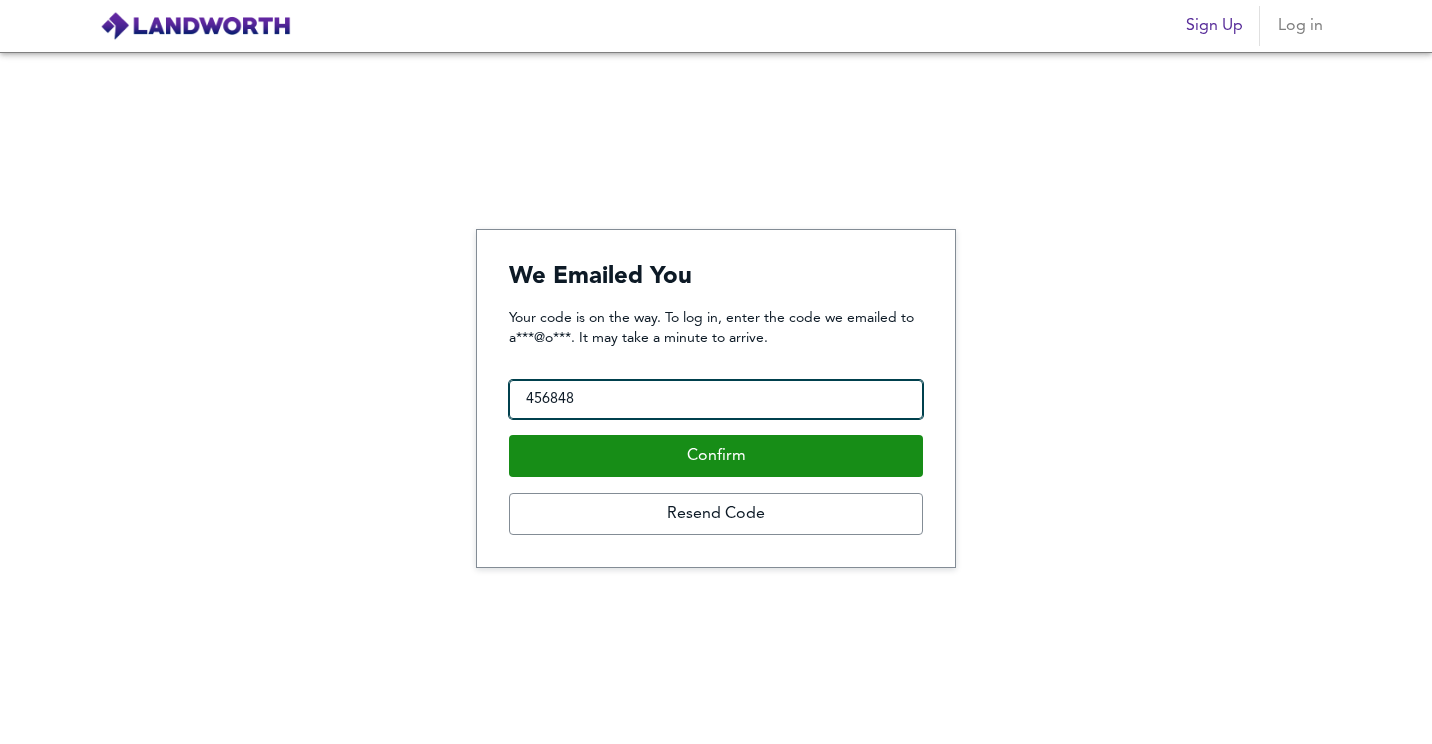 type on "456848" 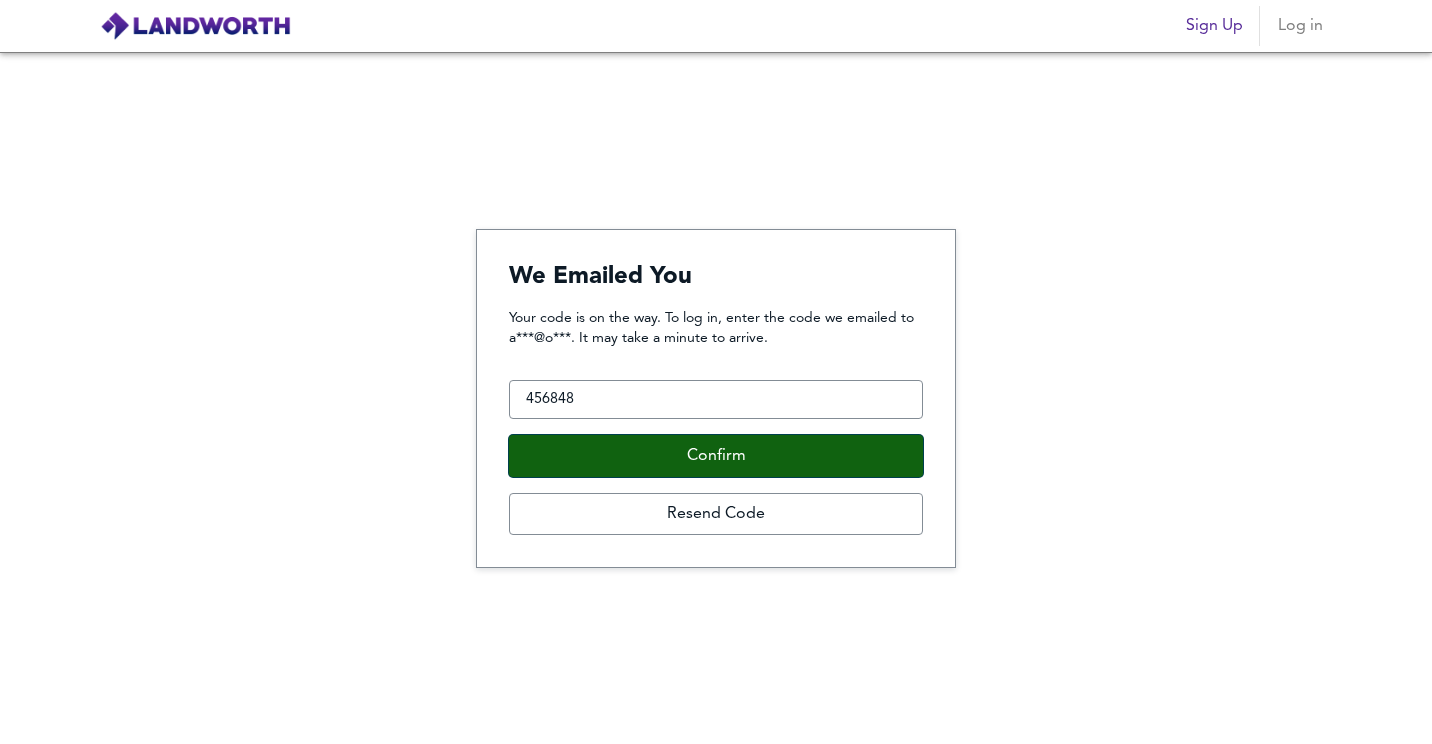 click on "Confirm" at bounding box center [716, 456] 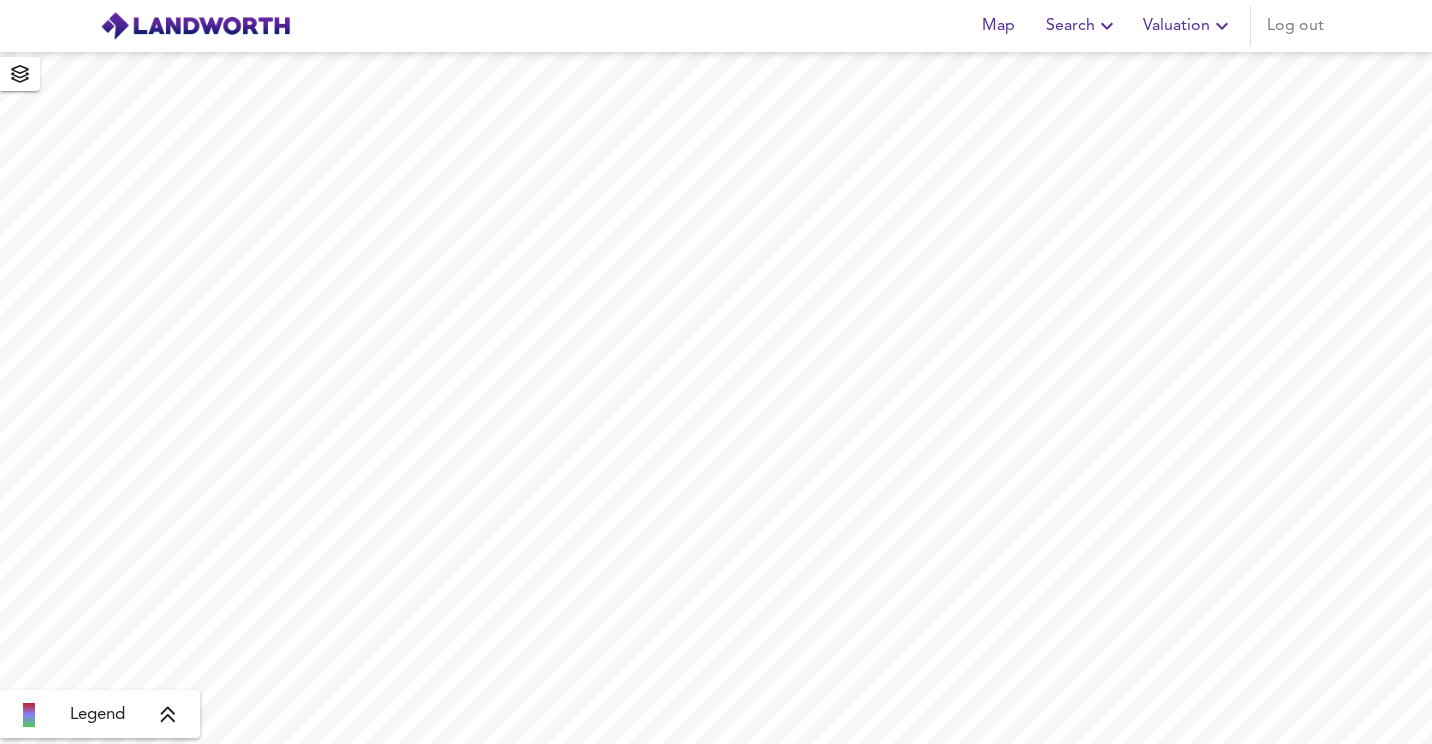 scroll, scrollTop: 0, scrollLeft: 0, axis: both 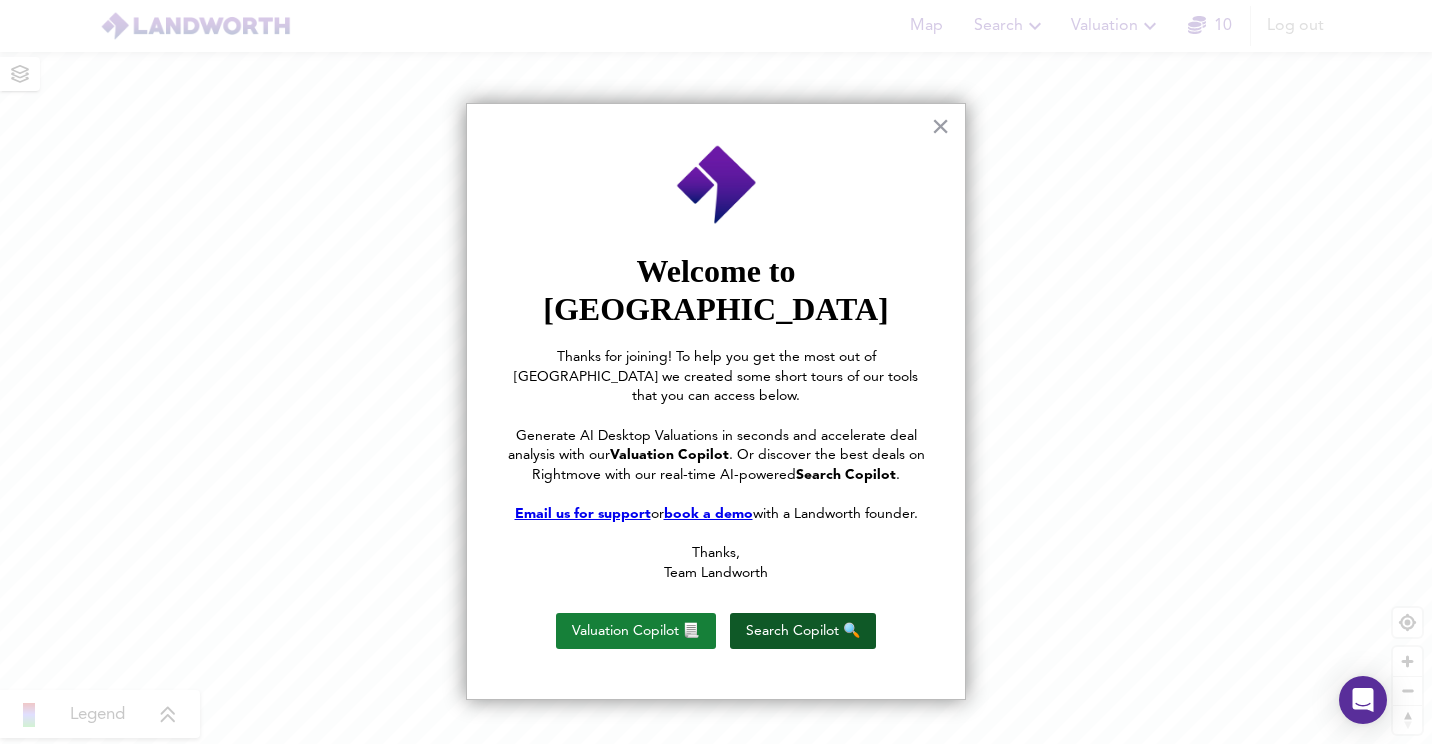 click on "Search Copilot 🔍" at bounding box center (803, 631) 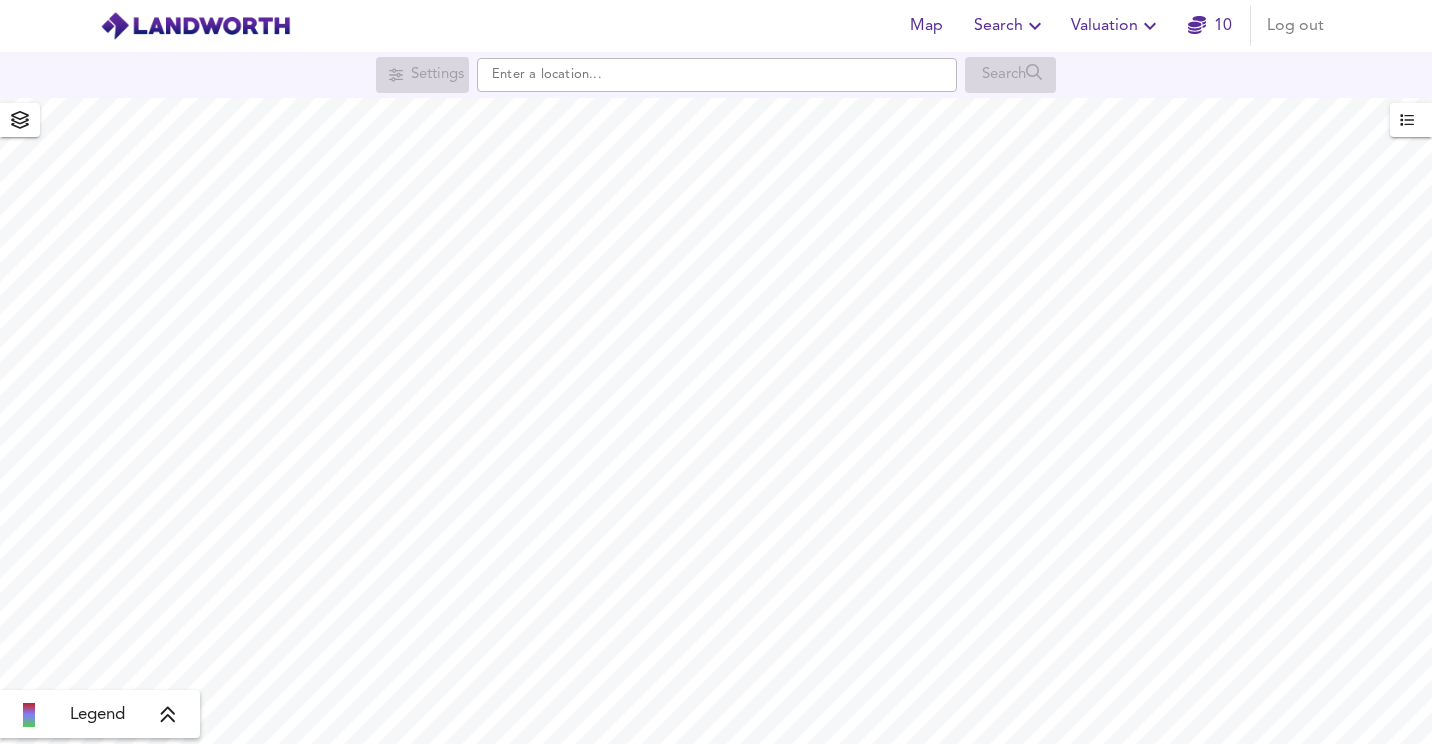 scroll, scrollTop: 0, scrollLeft: 0, axis: both 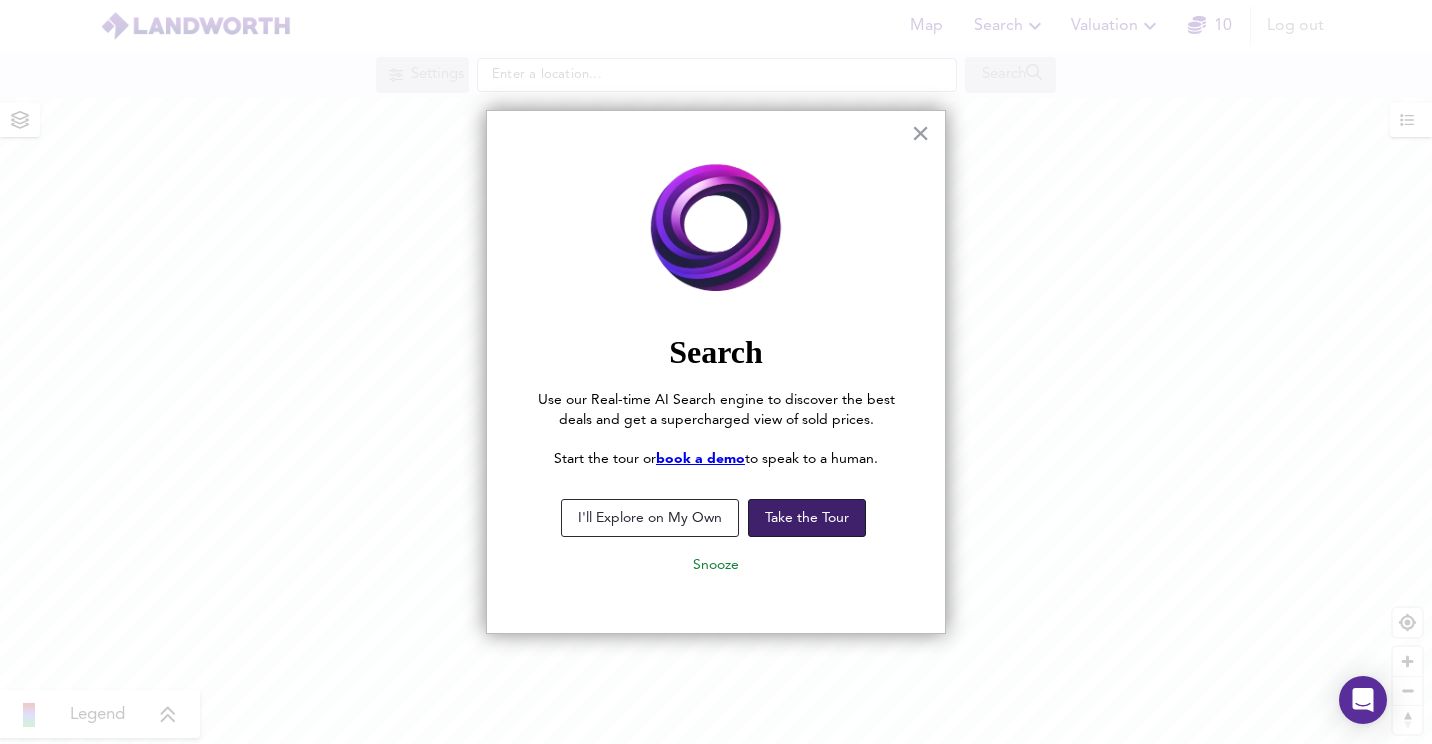 click on "Take the Tour" at bounding box center [807, 518] 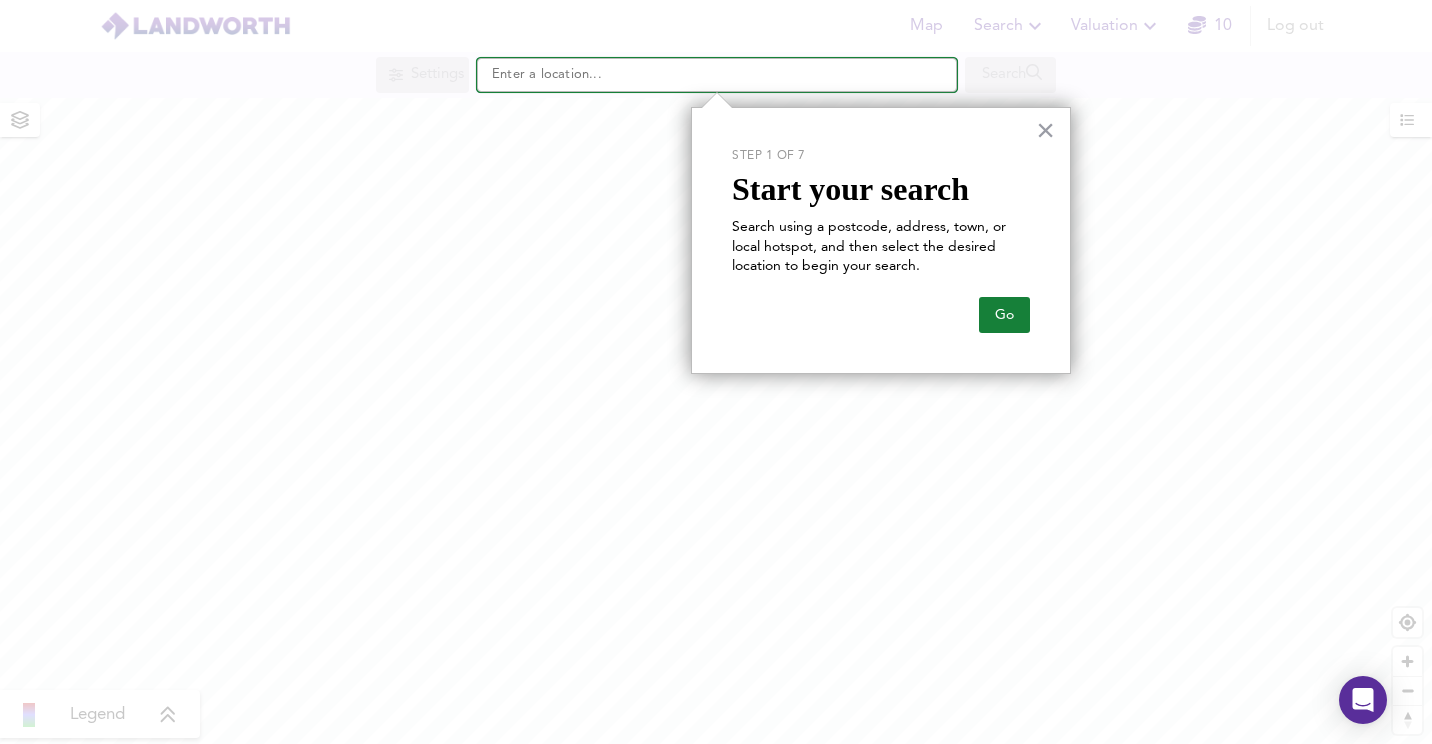 click at bounding box center [717, 75] 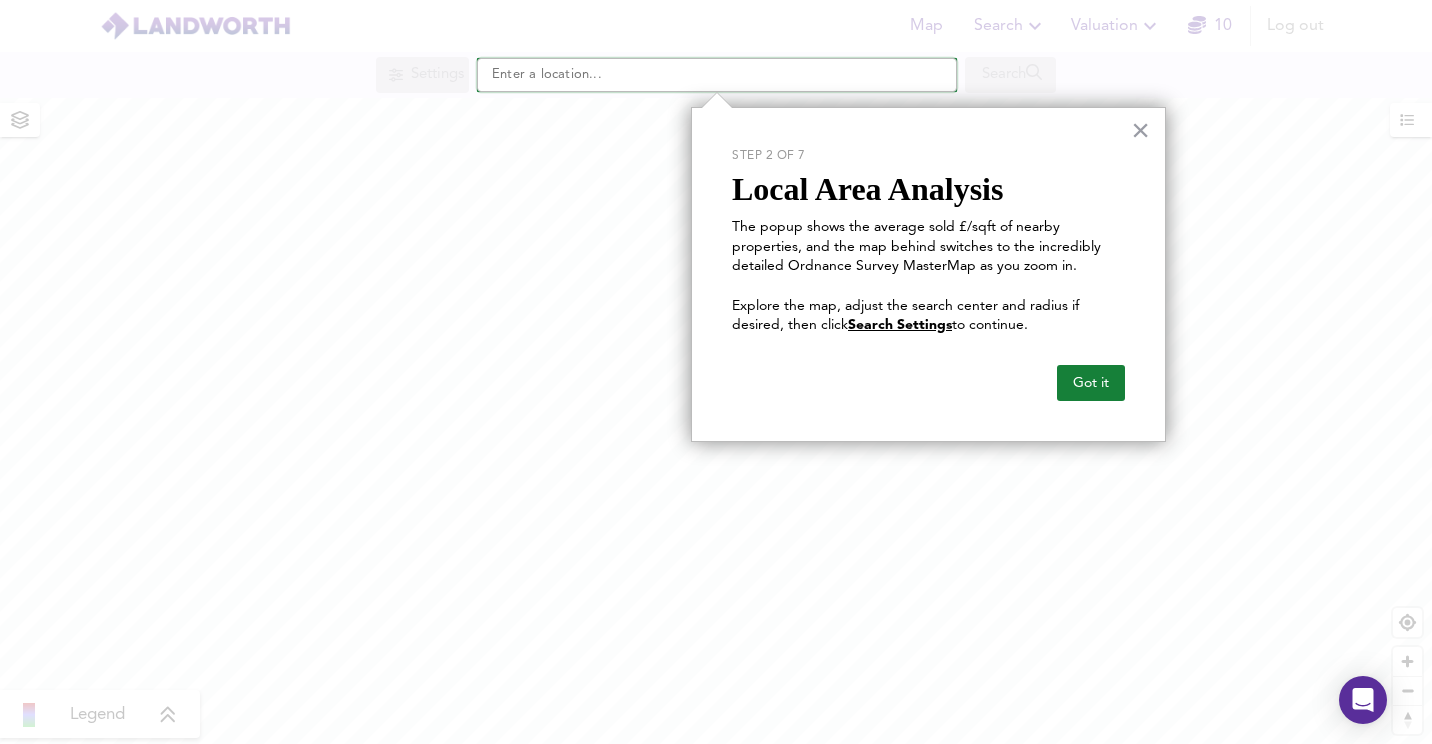 click at bounding box center [717, 75] 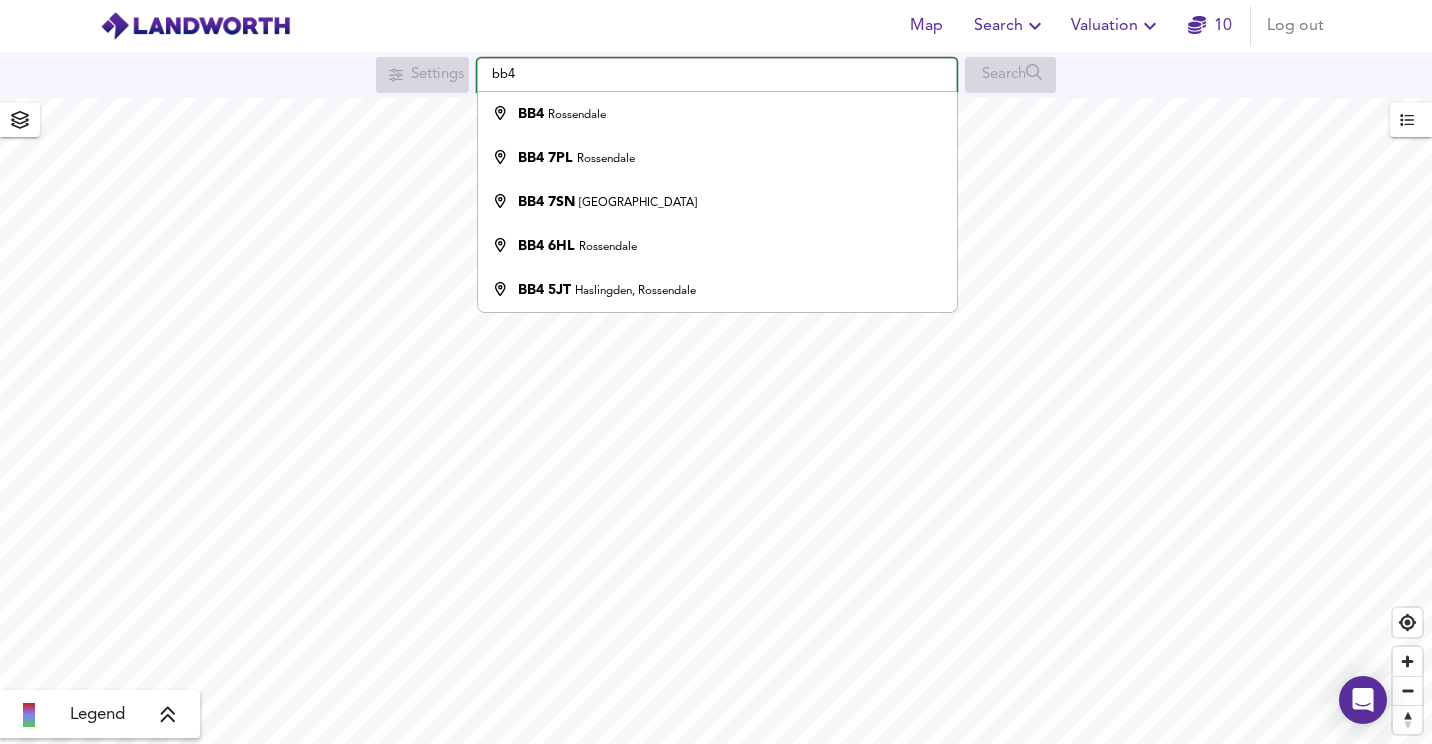 type on "bb4" 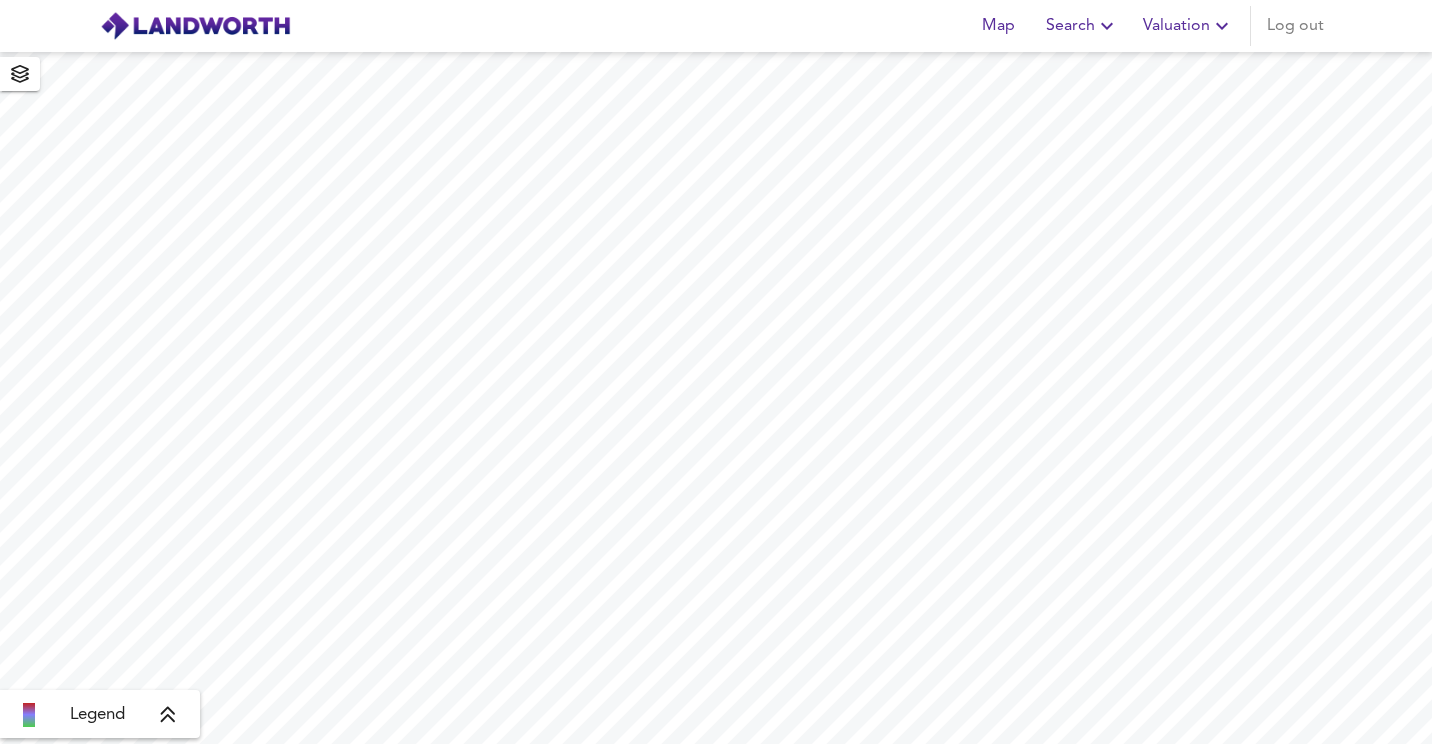 scroll, scrollTop: 0, scrollLeft: 0, axis: both 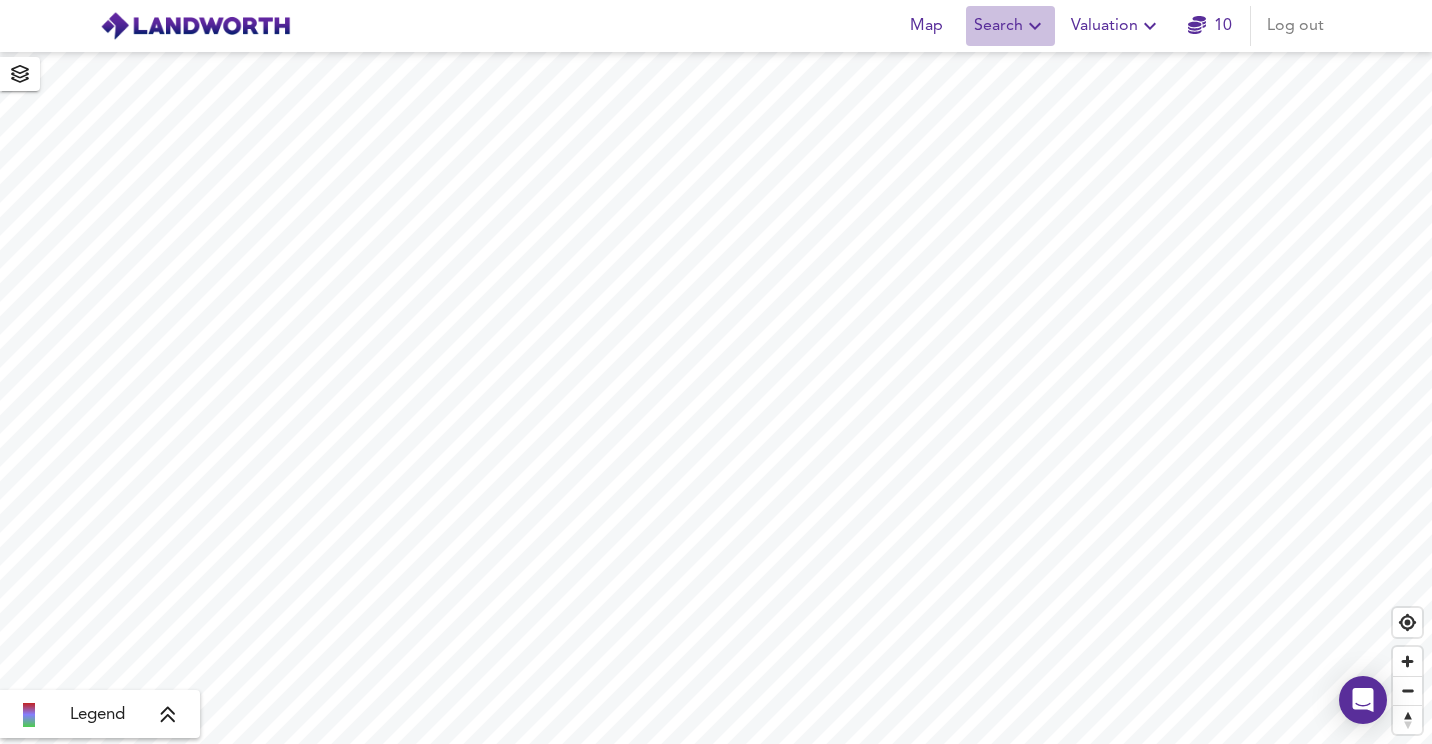 click 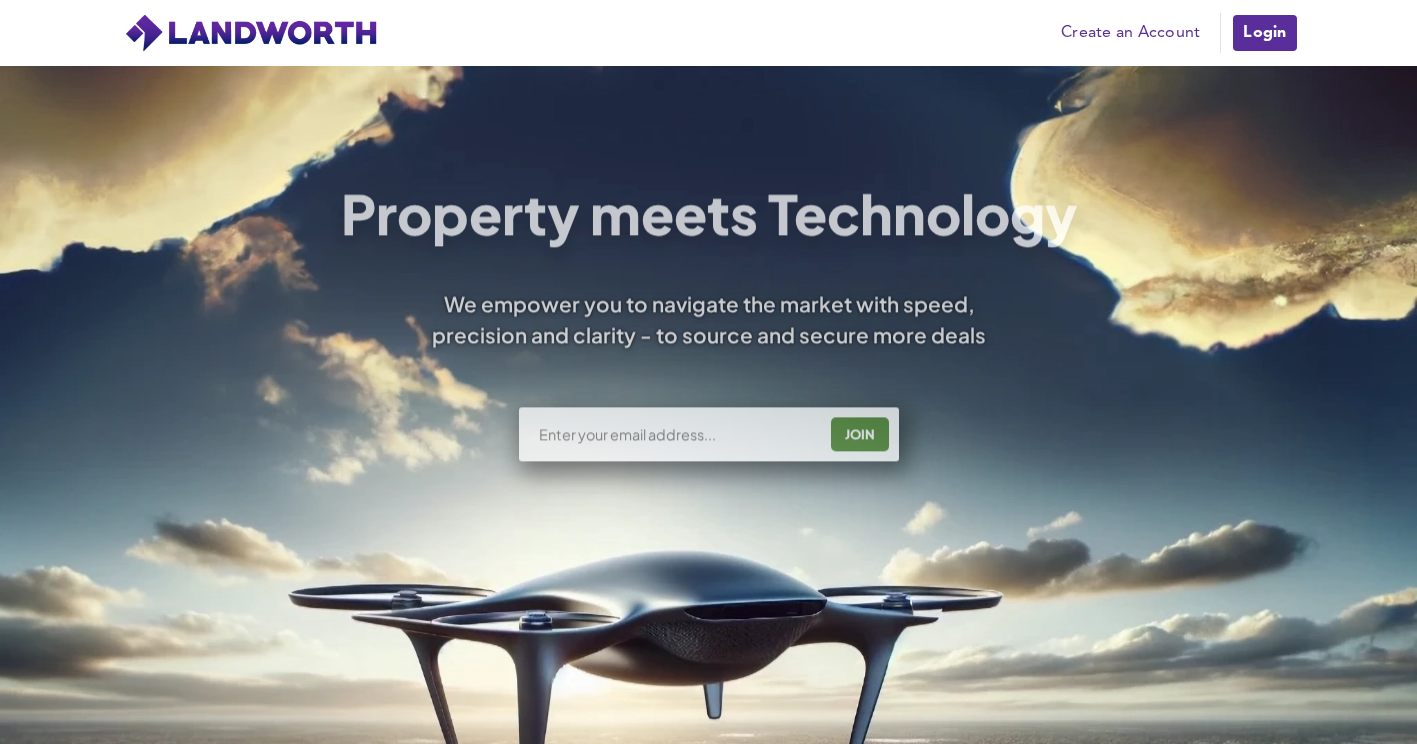 scroll, scrollTop: 0, scrollLeft: 0, axis: both 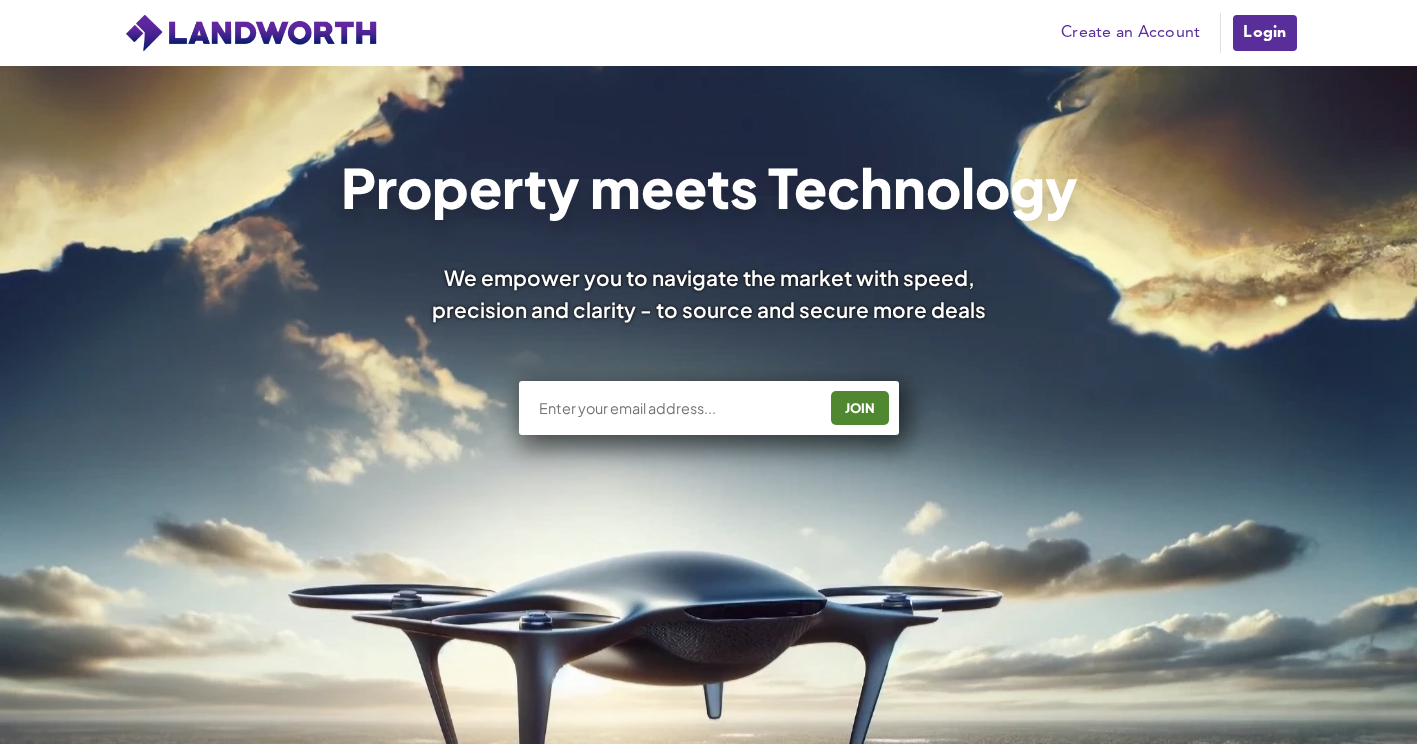 click at bounding box center [676, 408] 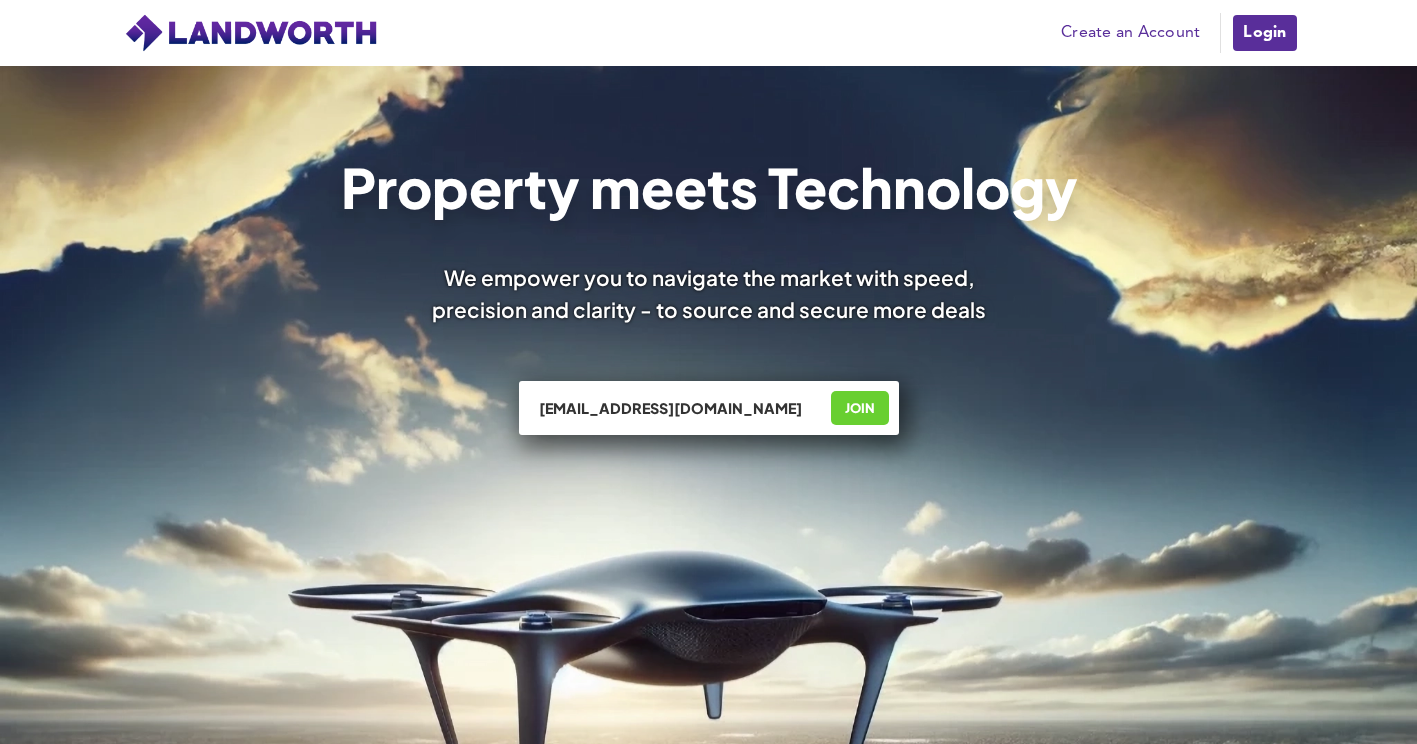 click on "JOIN" at bounding box center [860, 408] 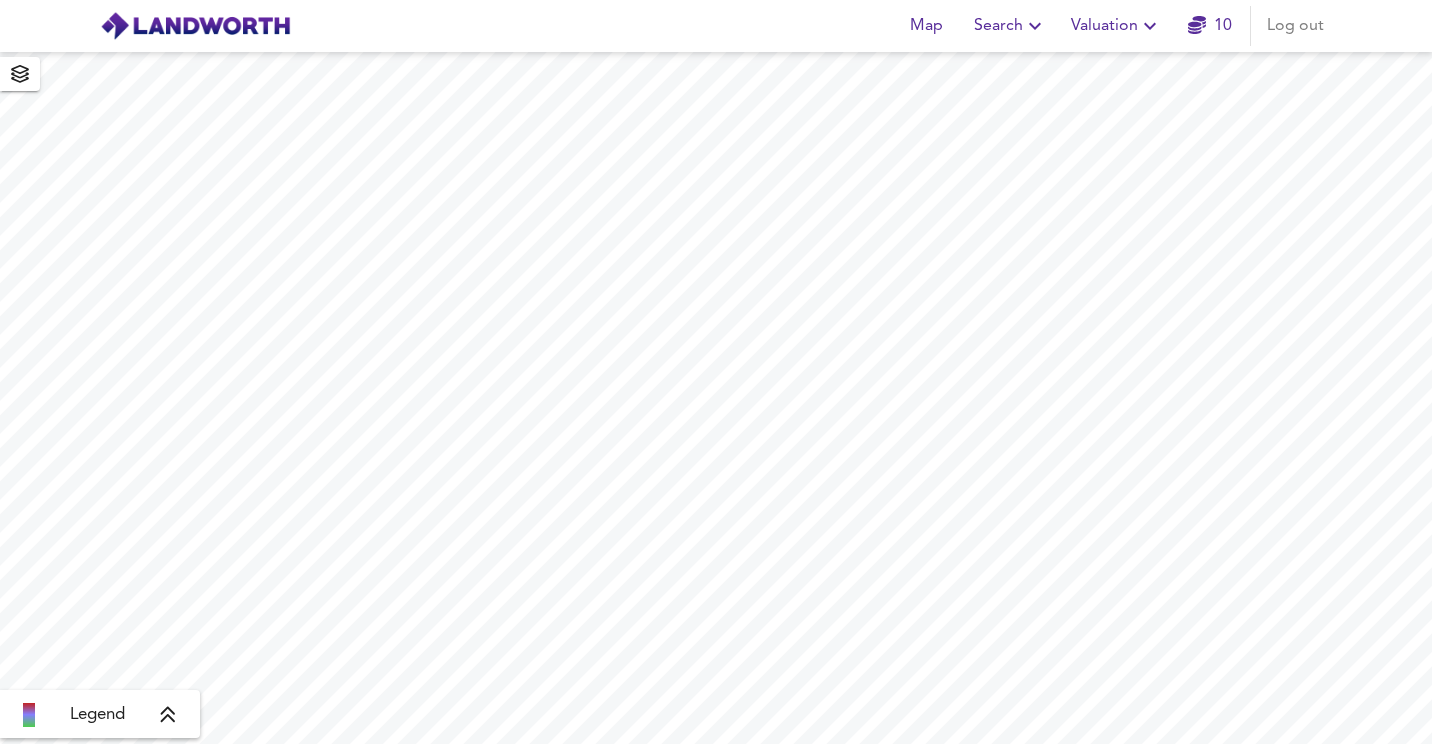 scroll, scrollTop: 0, scrollLeft: 0, axis: both 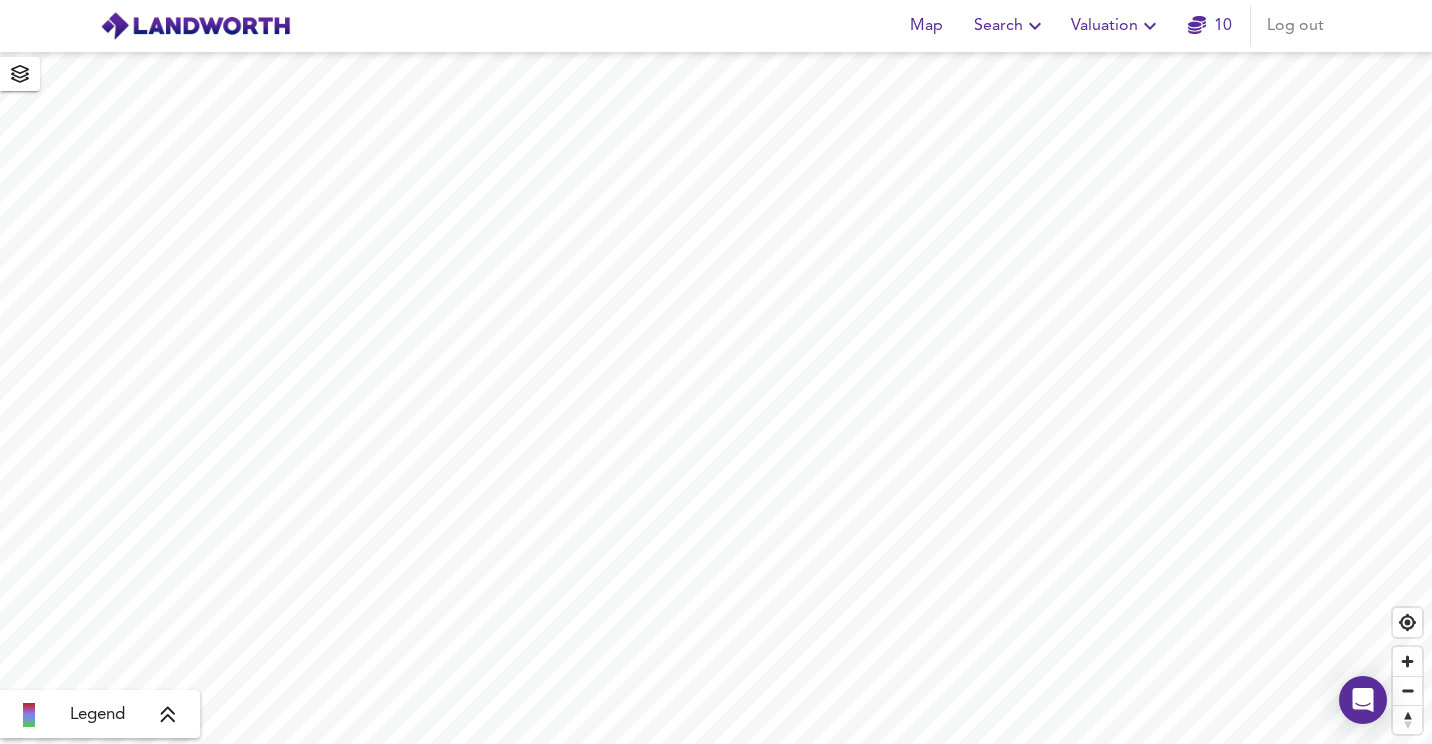 click at bounding box center (20, 74) 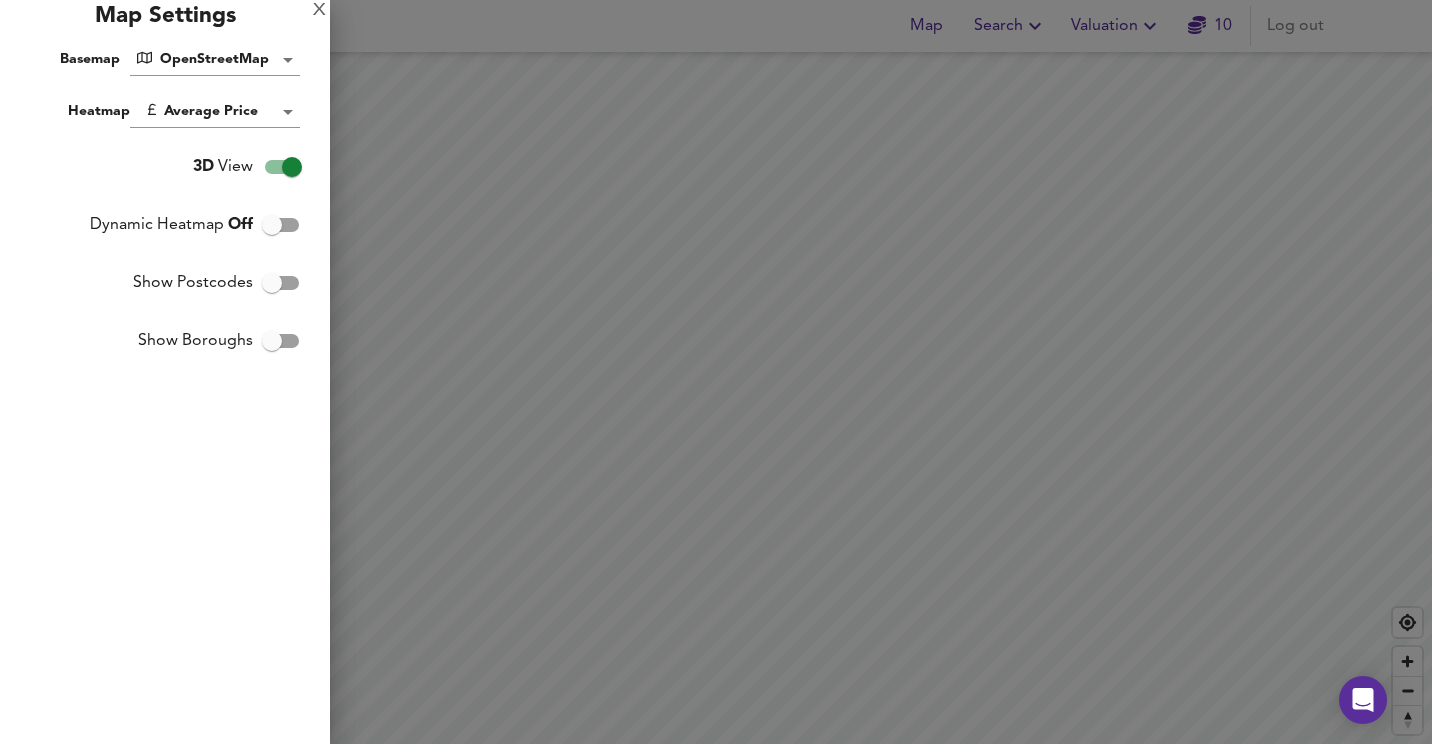 click at bounding box center (716, 372) 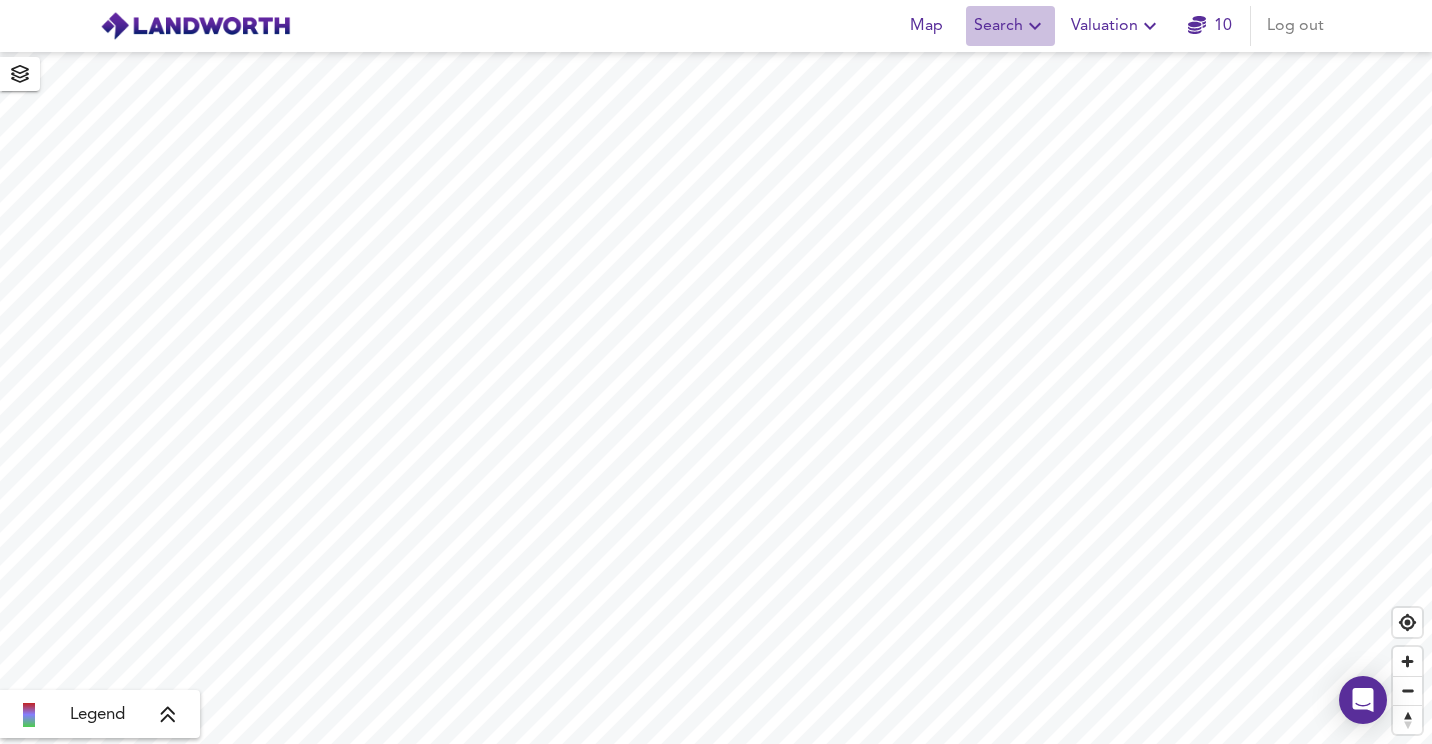 click 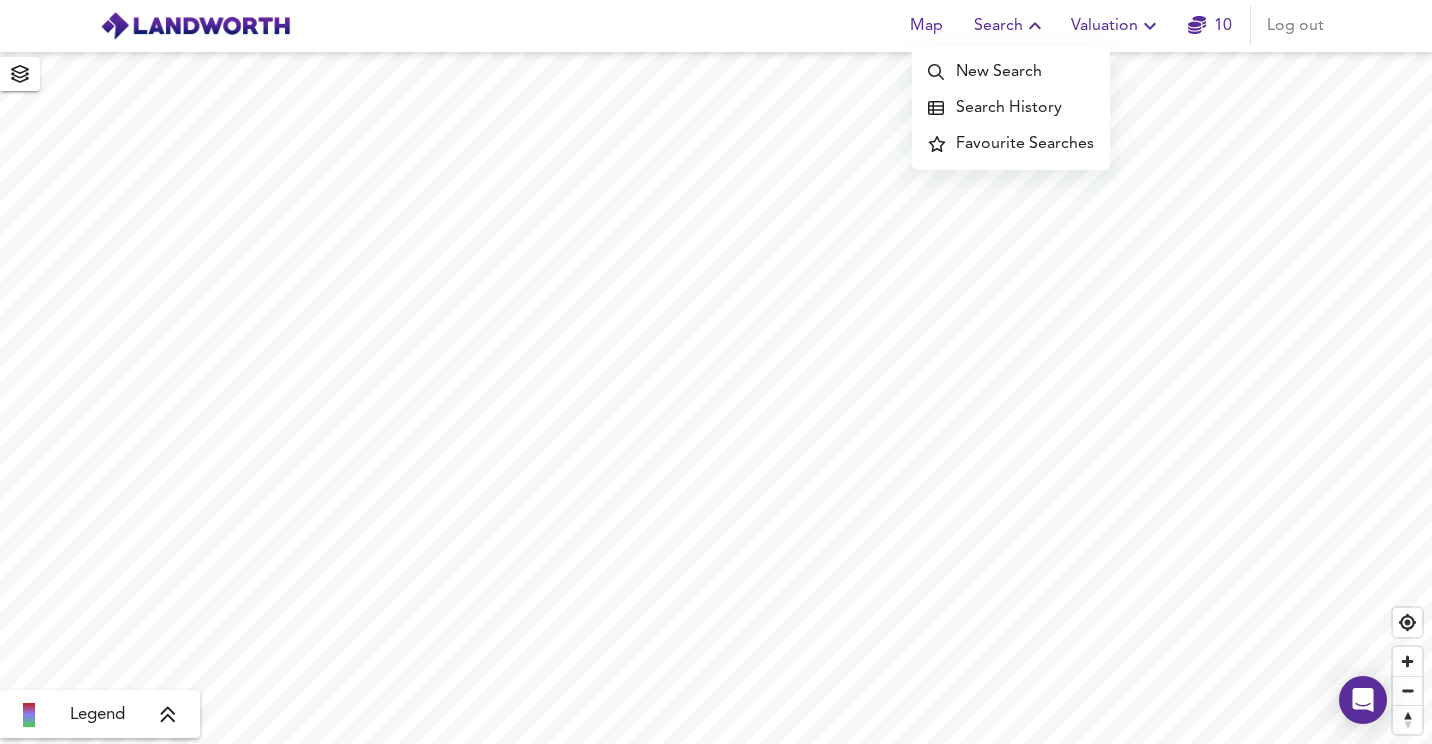 click on "New Search" at bounding box center [1011, 72] 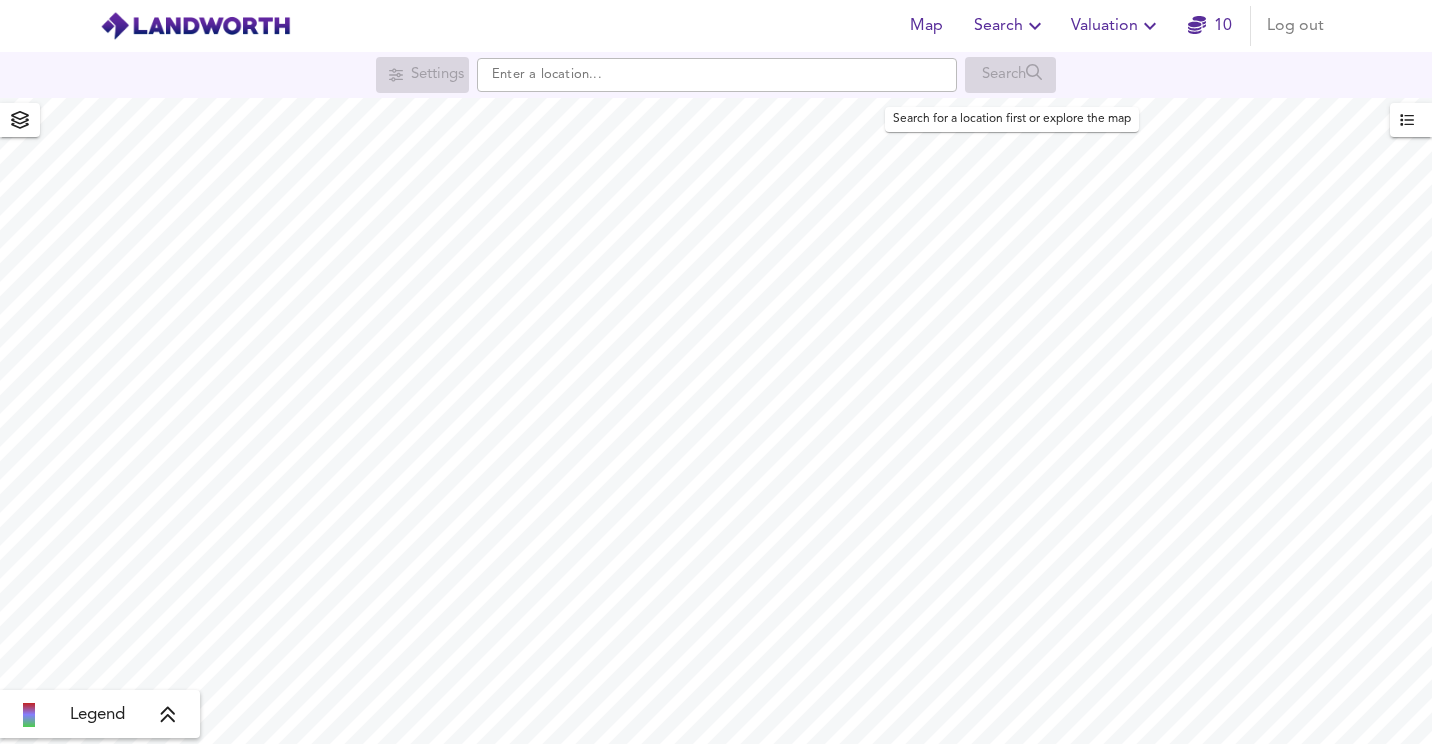scroll, scrollTop: 0, scrollLeft: 0, axis: both 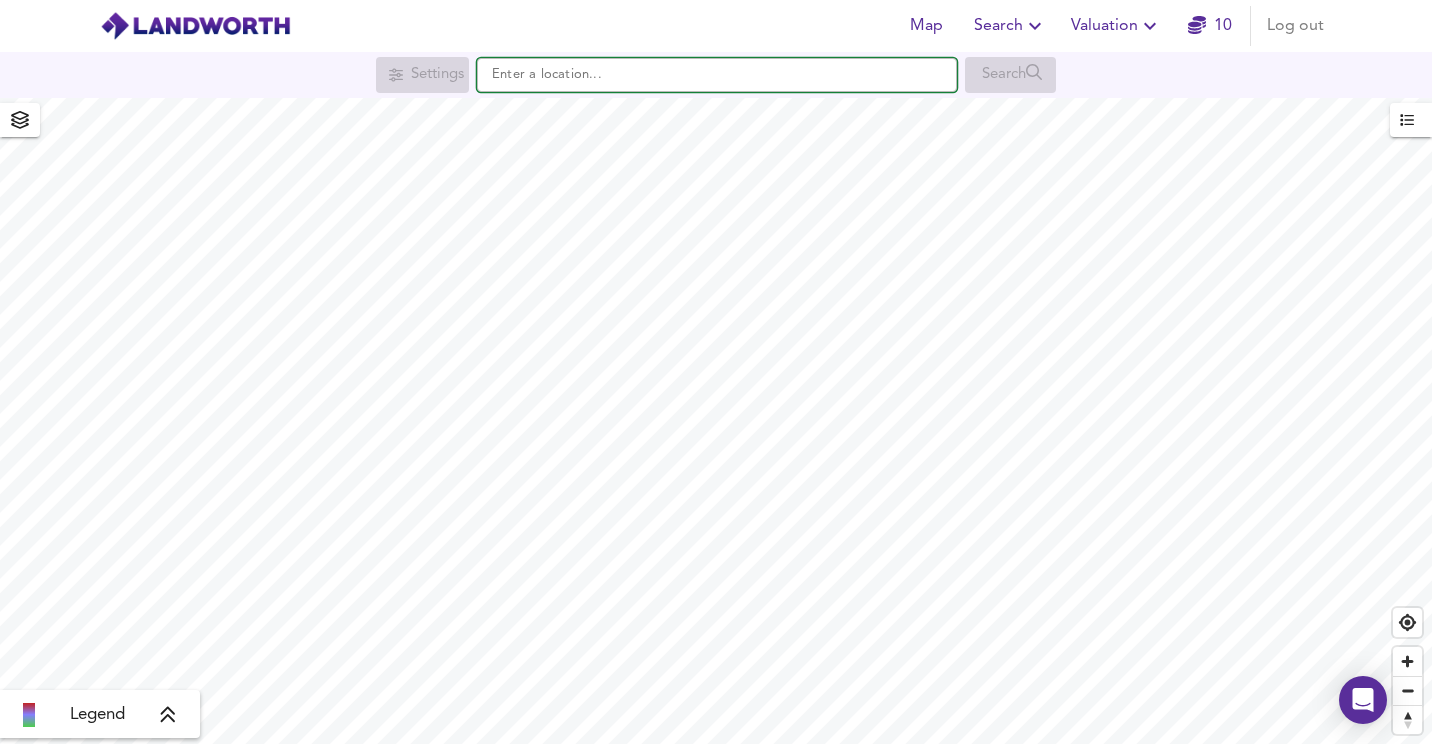 click at bounding box center (717, 75) 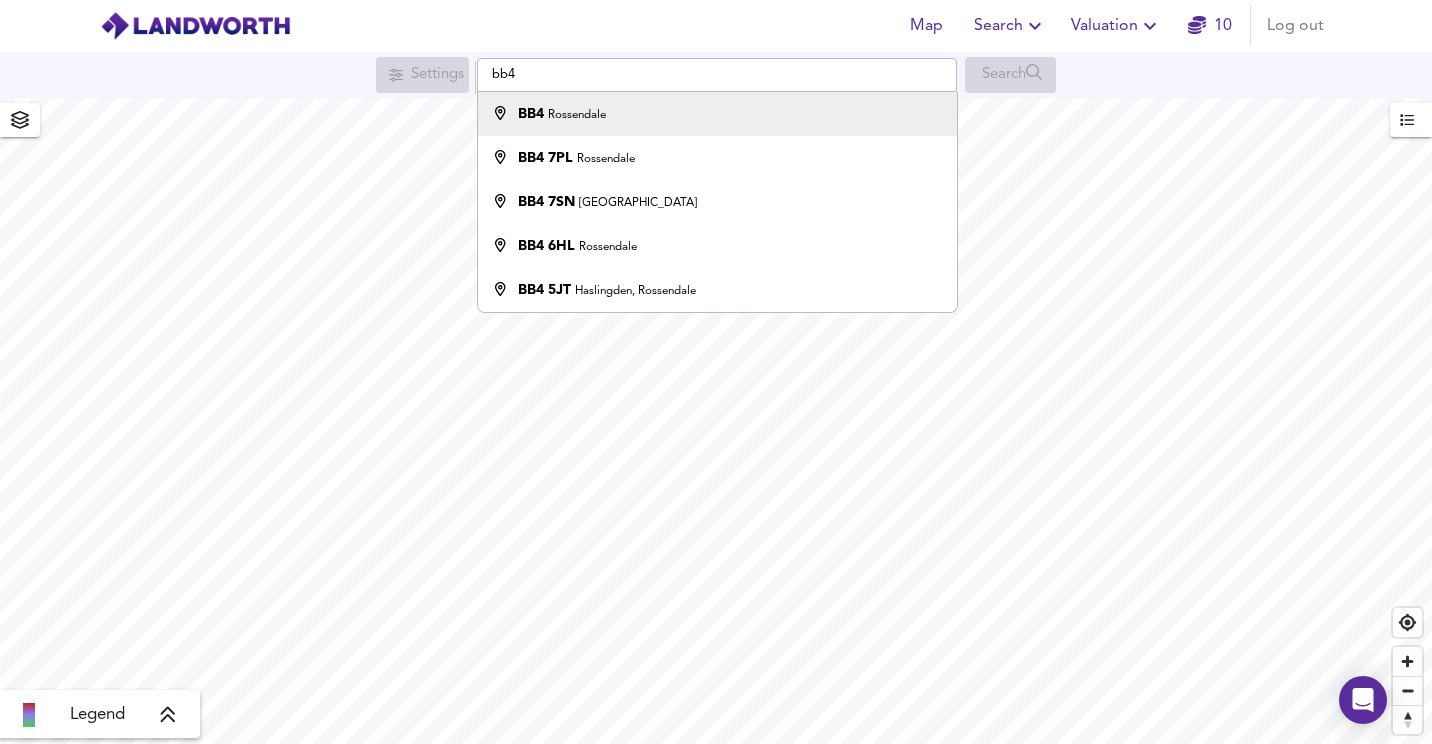 click on "BB4   Rossendale" at bounding box center [712, 114] 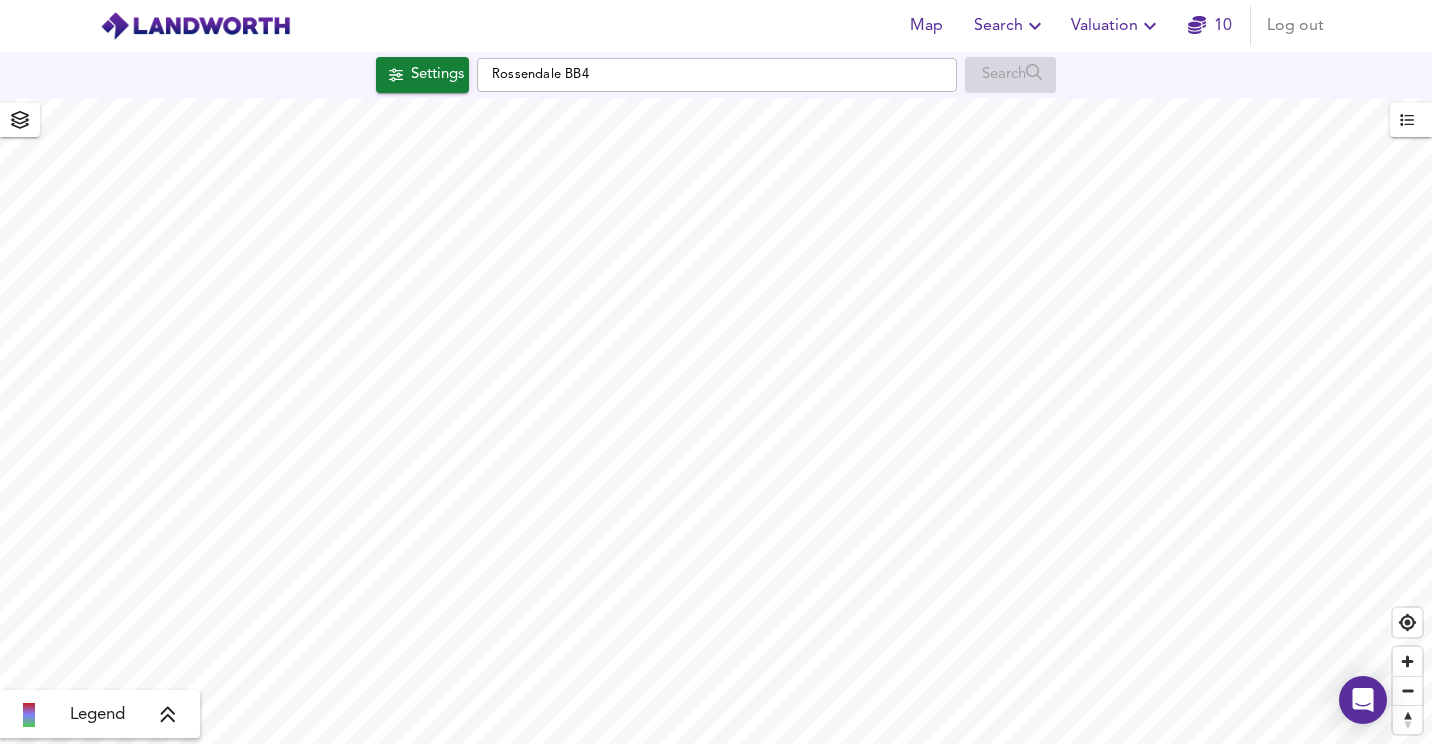 checkbox on "false" 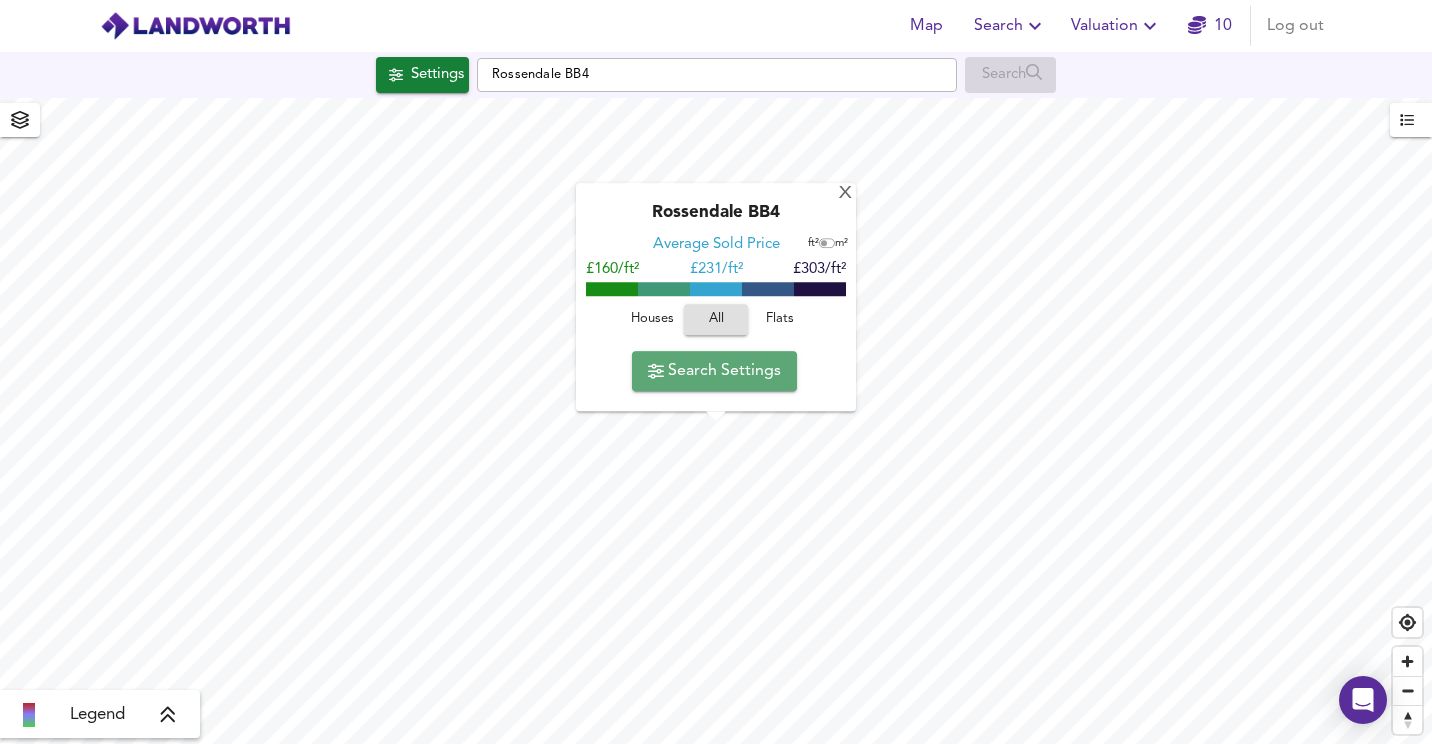 click on "Search Settings" at bounding box center (714, 371) 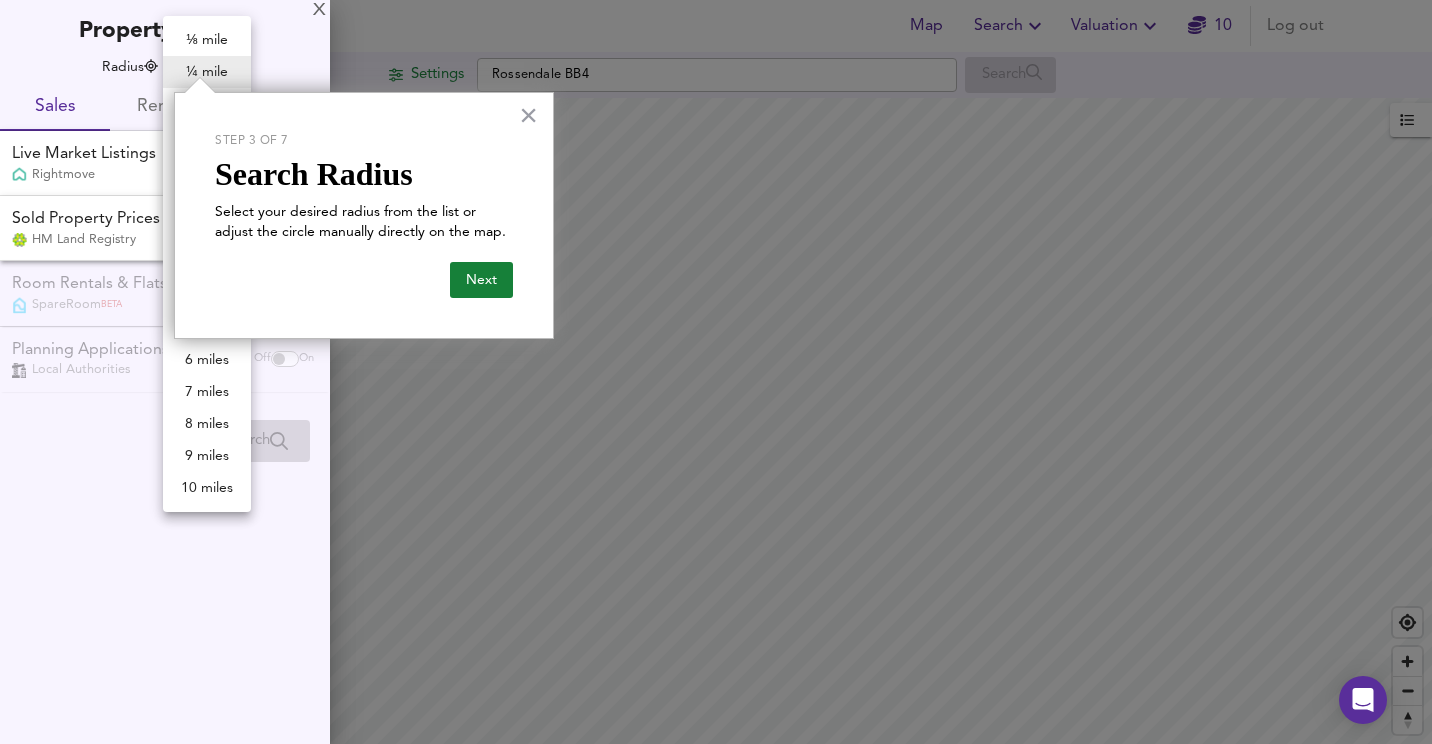 click on "Map Search Valuation    10 Log out        Settings     Rossendale BB4        Search              Legend       UK Average Price   for [DATE] £ 338 / ft²      +6% Source:   Land Registry Data - [DATE] [GEOGRAPHIC_DATA] & [GEOGRAPHIC_DATA] - Average £/ ft²  History [GEOGRAPHIC_DATA] & [GEOGRAPHIC_DATA] - Total Quarterly Sales History X Map Settings Basemap          Default hybrid Heatmap          Average Price landworth 2D   View Dynamic Heatmap   On Show Postcodes Show Boroughs 2D 3D Find Me X Property Search Radius   ¼ mile 402 Sales Rentals Planning    Live Market Listings   Rightmove Off   On     Sold Property Prices   HM Land Registry Off   On     Room Rentals & Flatshares   SpareRoom   BETA Off   On     Planning Applications Local Authorities Off   On  Run Search   Please enable at least one data source to run a search
× Step 3 of 7 Search Radius Select your desired radius from the list or adjust the circle manually directly on the map. Next ⅛ mile ¼ mile" at bounding box center (716, 372) 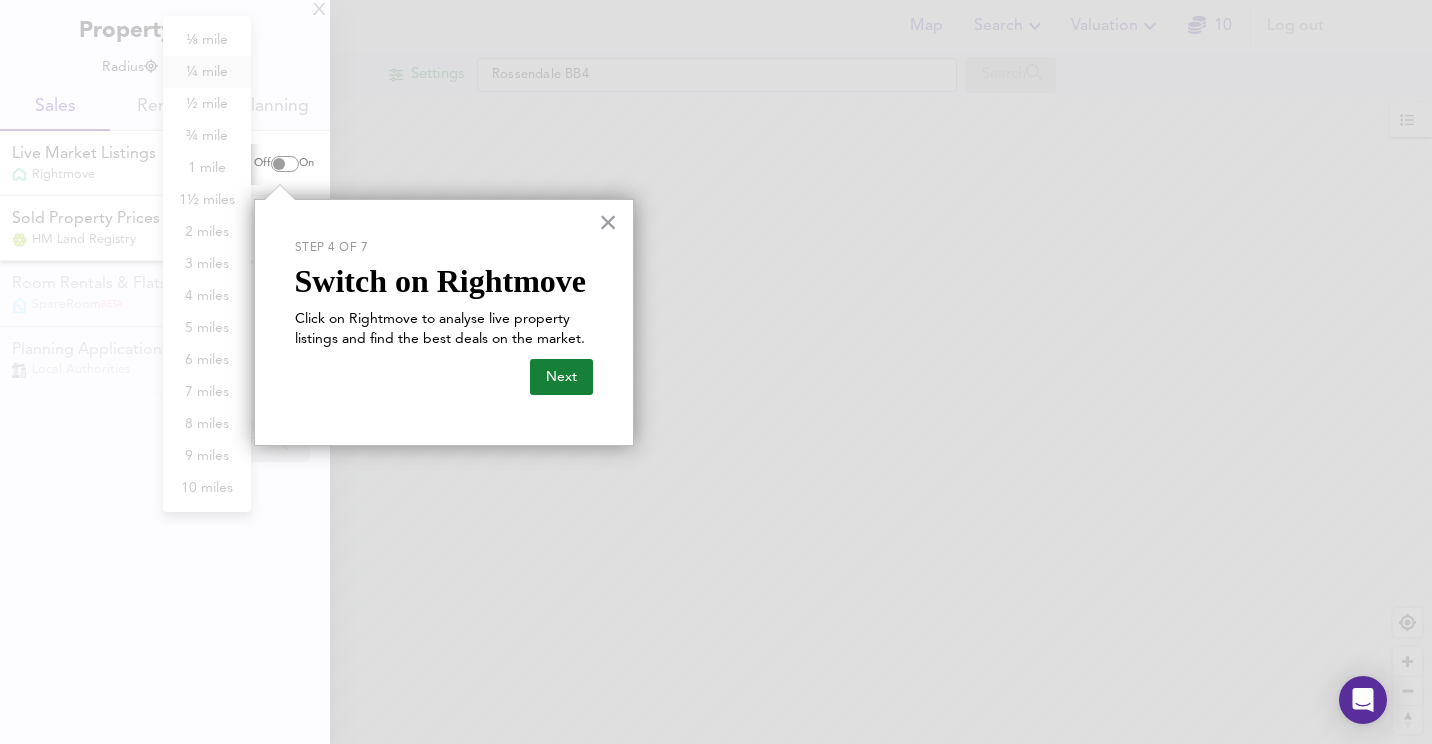 click at bounding box center (116, 372) 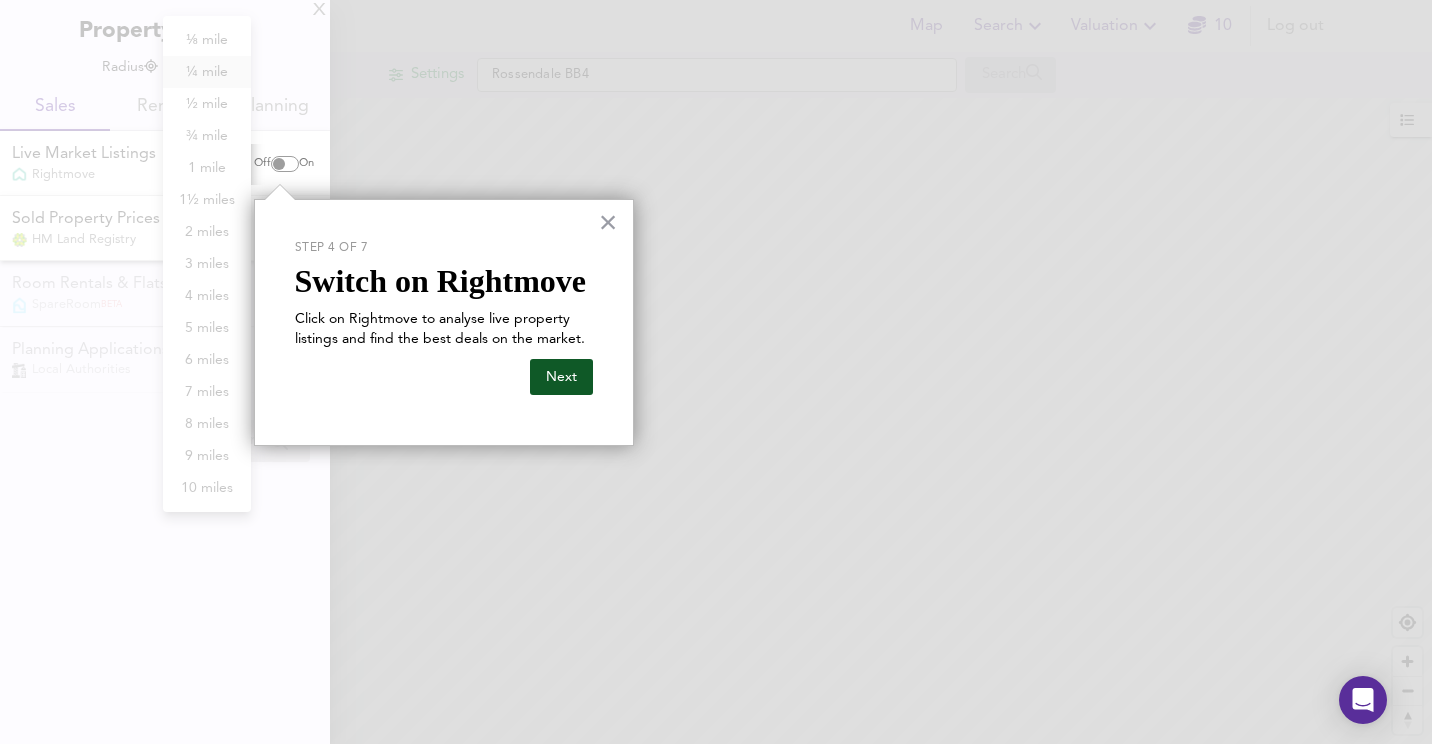 click on "Next" at bounding box center (561, 377) 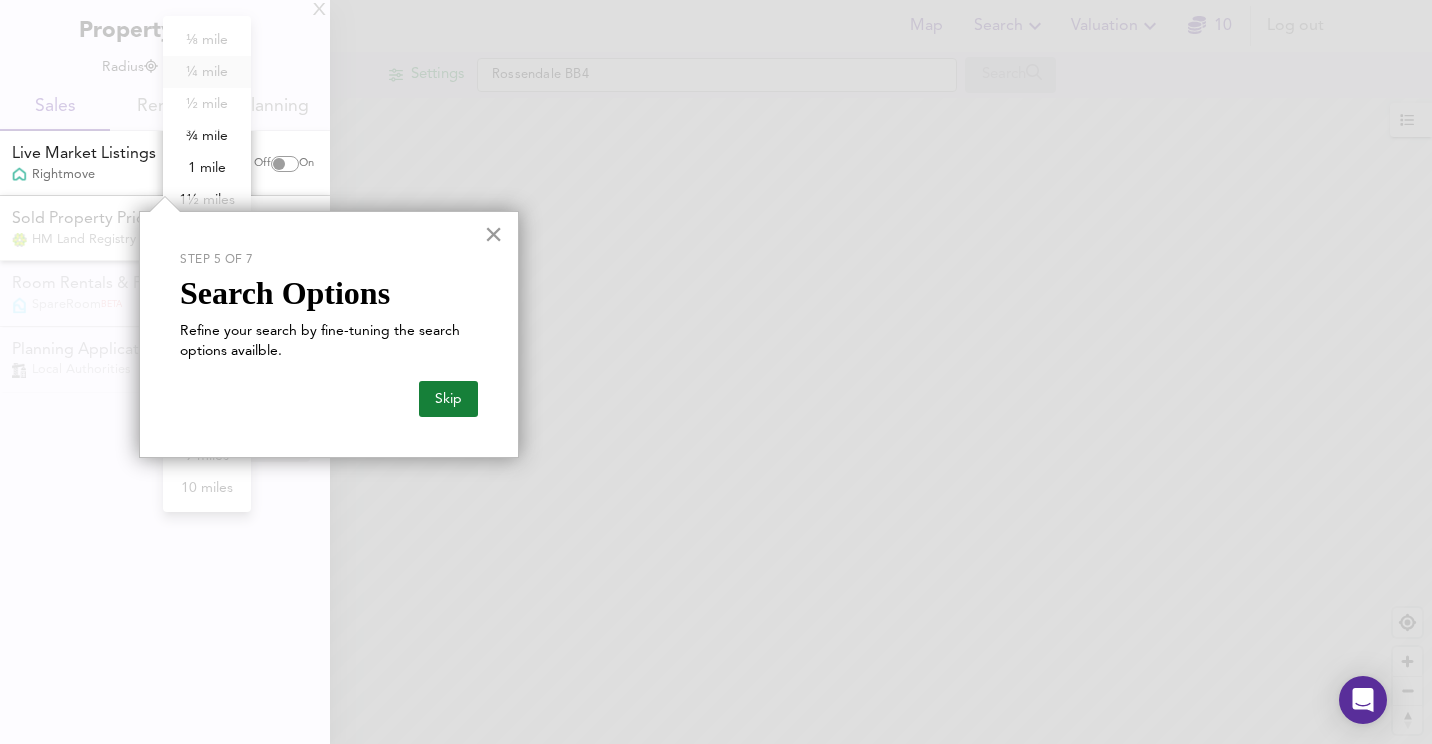 click on "×" at bounding box center [493, 234] 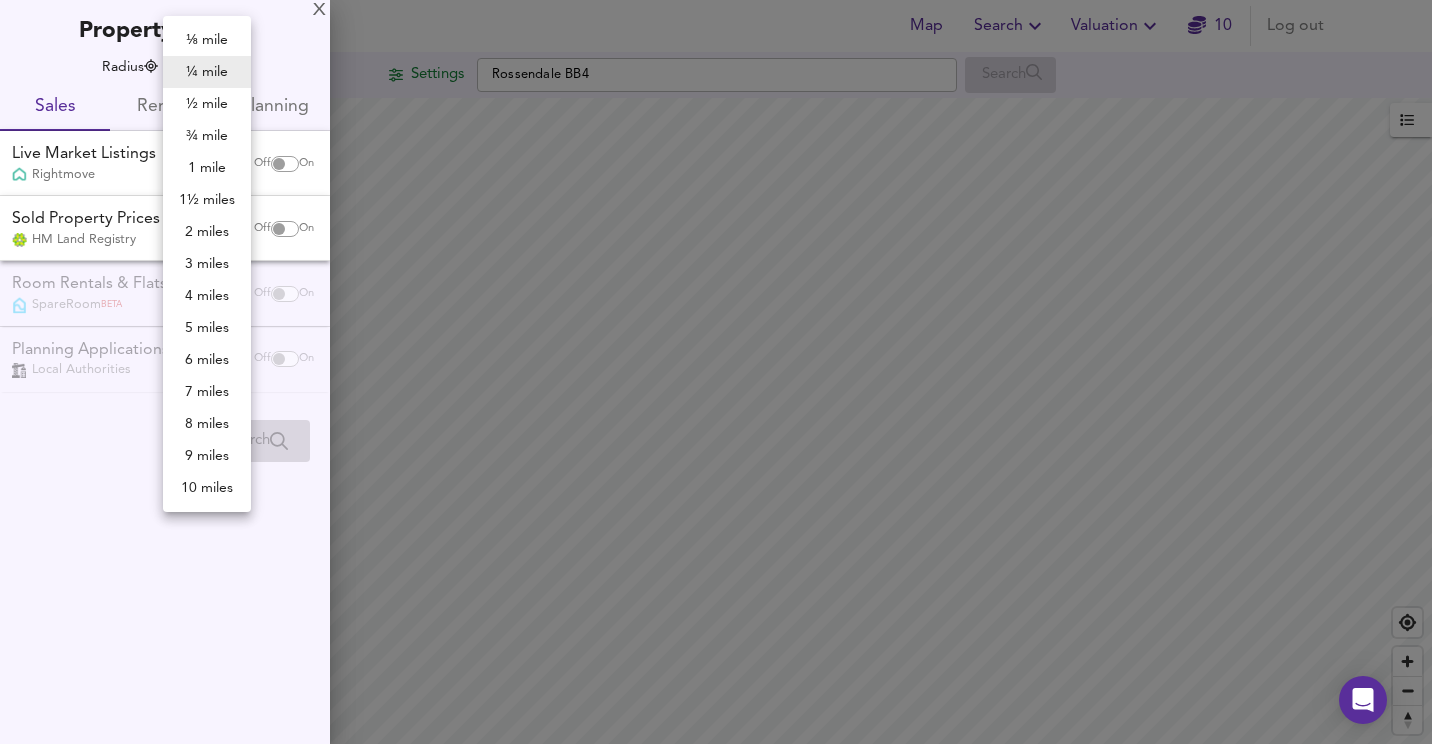 click at bounding box center [716, 372] 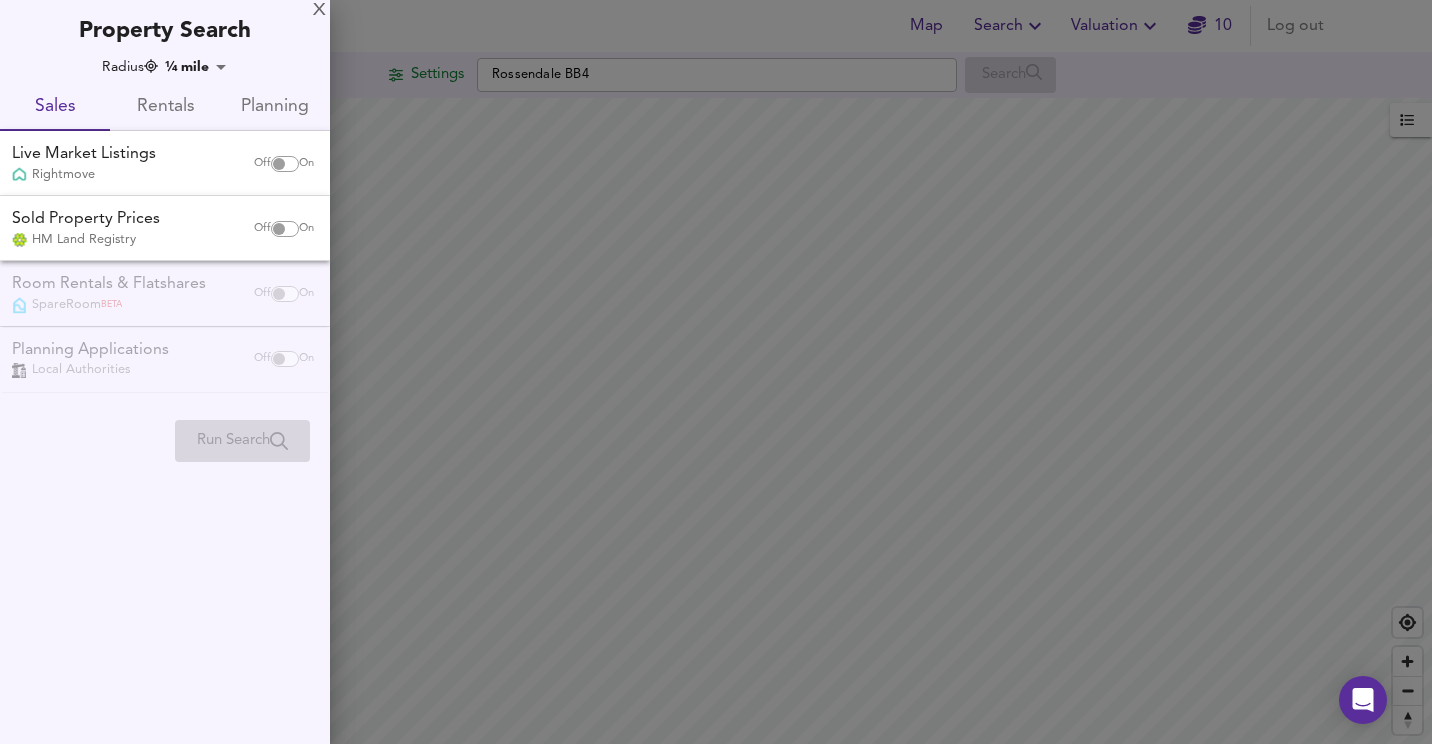 click on "Radius   ¼ mile 402 Sales Rentals Planning    Live Market Listings   Rightmove Off   On     Sold Property Prices   HM Land Registry Off   On     Room Rentals & Flatshares   SpareRoom   BETA Off   On     Planning Applications Local Authorities Off   On  Run Search   Please enable at least one data source to run a search" at bounding box center [165, 263] 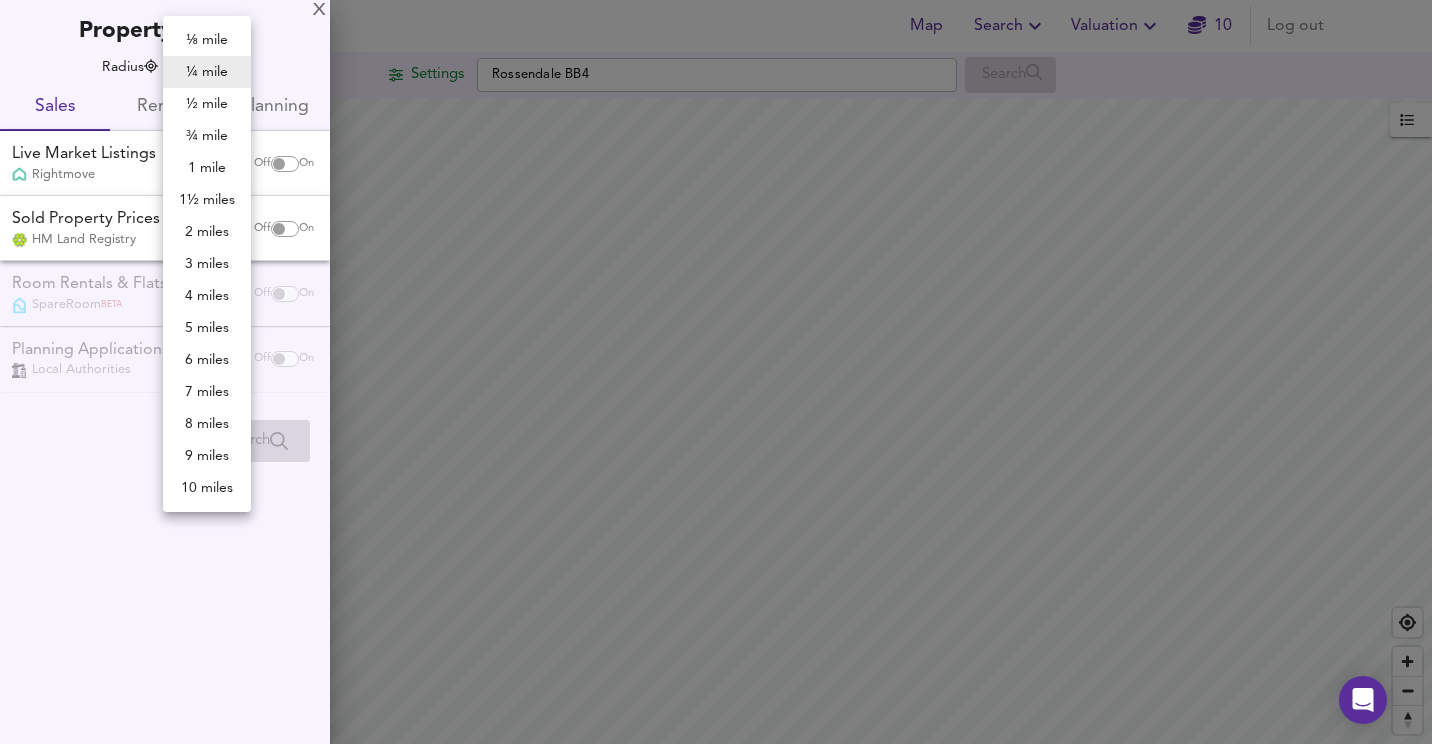 click on "Map Search Valuation    10 Log out        Settings     Rossendale BB4        Search              Legend       UK Average Price   for [DATE] £ 338 / ft²      +6% Source:   Land Registry Data - [DATE] [GEOGRAPHIC_DATA] & [GEOGRAPHIC_DATA] - Average £/ ft²  History [GEOGRAPHIC_DATA] & [GEOGRAPHIC_DATA] - Total Quarterly Sales History X Map Settings Basemap          Default hybrid Heatmap          Average Price landworth 2D   View Dynamic Heatmap   On Show Postcodes Show Boroughs 2D 3D Find Me X Property Search Radius   ¼ mile 402 Sales Rentals Planning    Live Market Listings   Rightmove Off   On     Sold Property Prices   HM Land Registry Off   On     Room Rentals & Flatshares   SpareRoom   BETA Off   On     Planning Applications Local Authorities Off   On  Run Search   Please enable at least one data source to run a search
⅛ mile ¼ mile ½ mile ¾ mile 1 mile 1½ miles 2 miles 3 miles 4 miles 5 miles 6 miles 7 miles 8 miles 9 miles 10 miles" at bounding box center [716, 372] 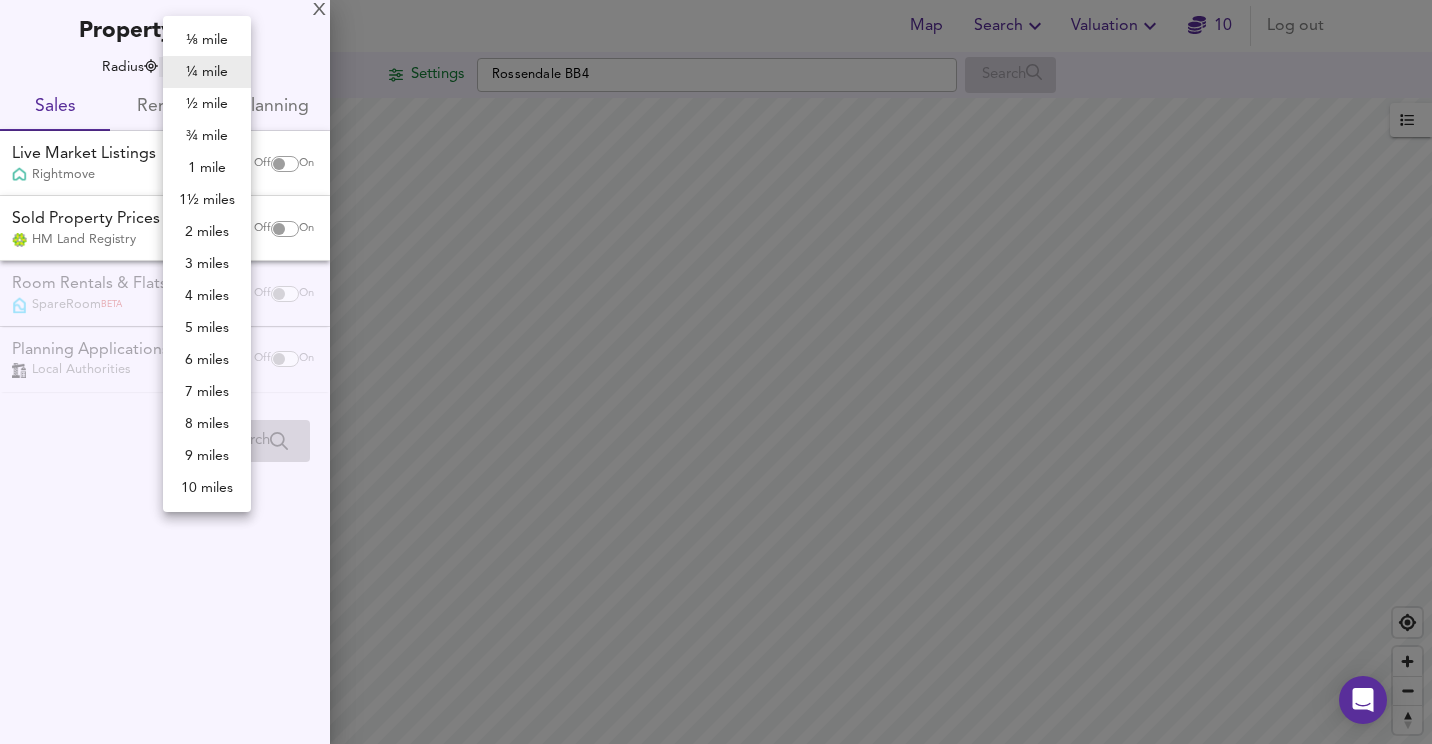 type on "805" 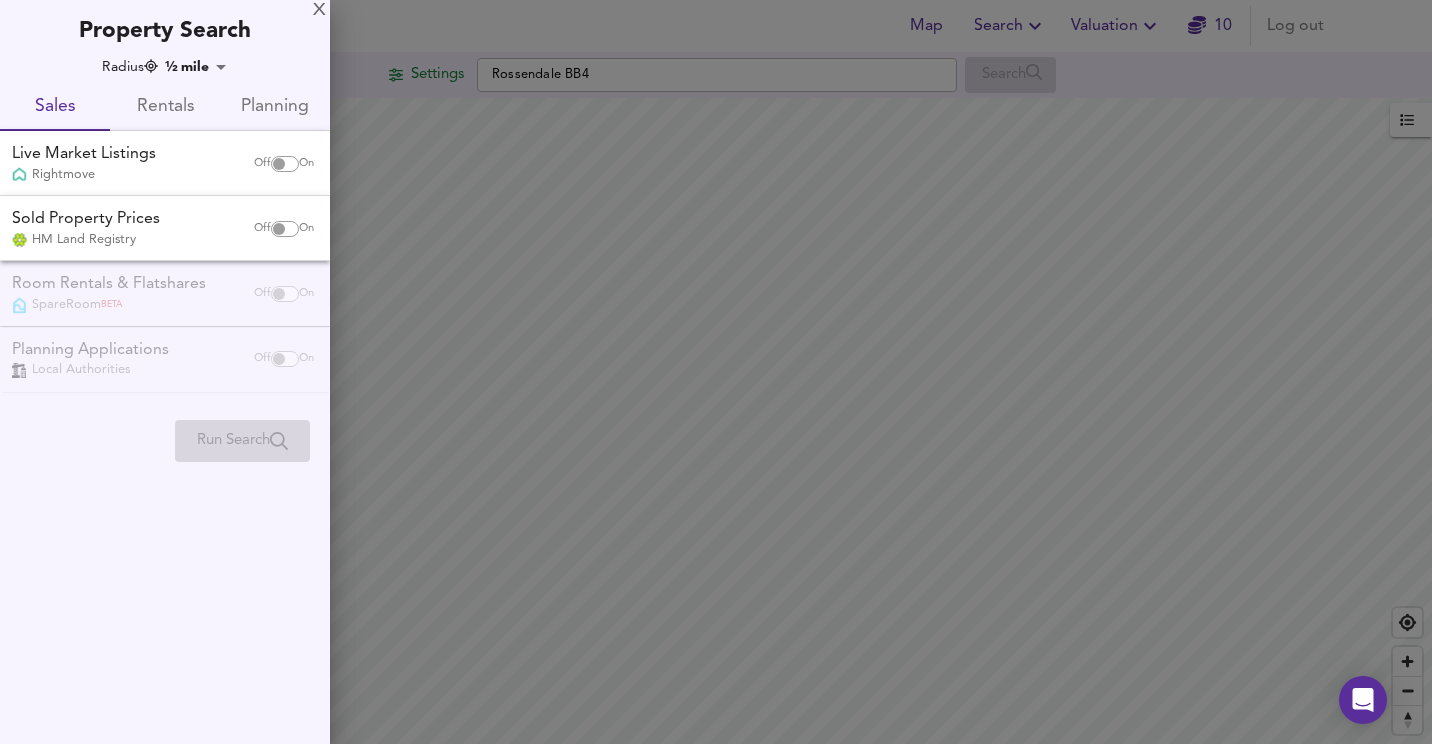 click at bounding box center (279, 164) 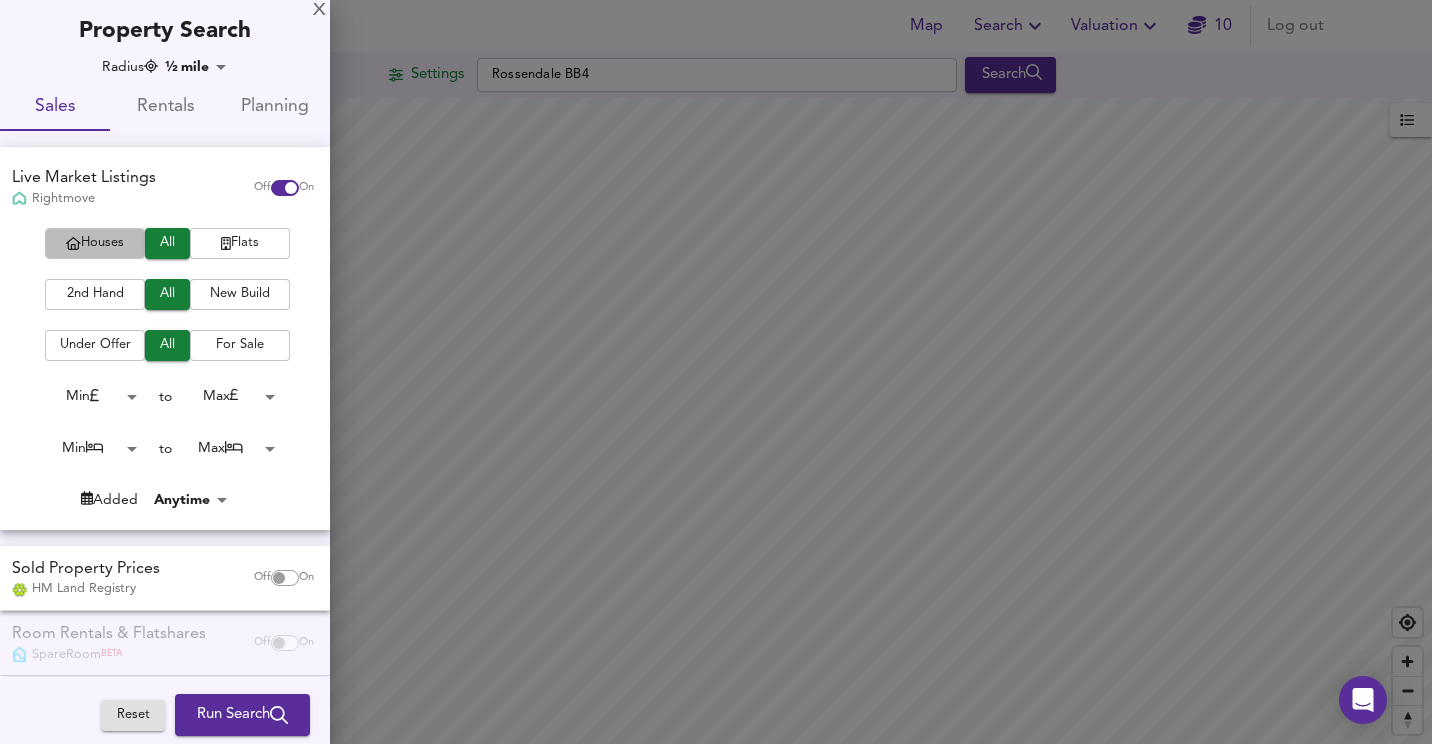 click on "Houses" at bounding box center (95, 243) 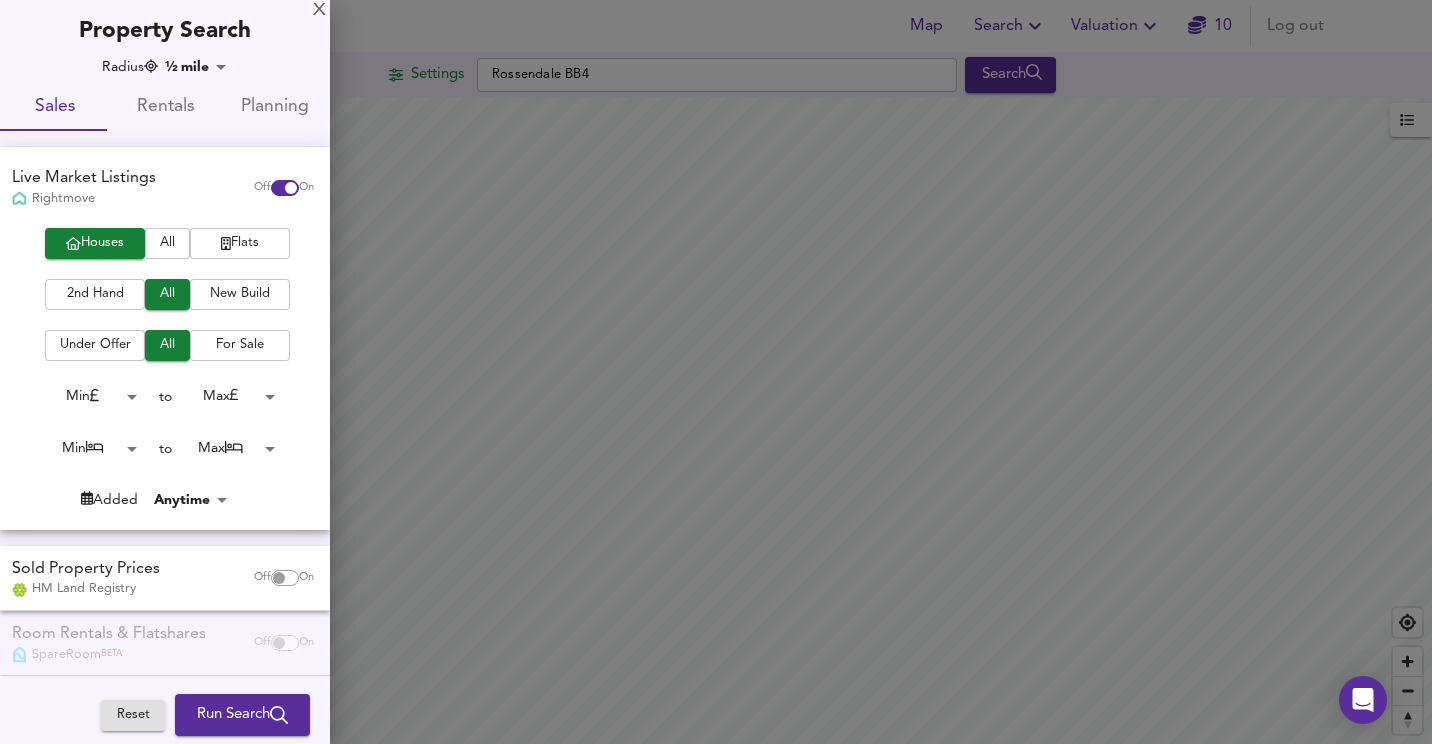 click on "2nd Hand" at bounding box center (95, 294) 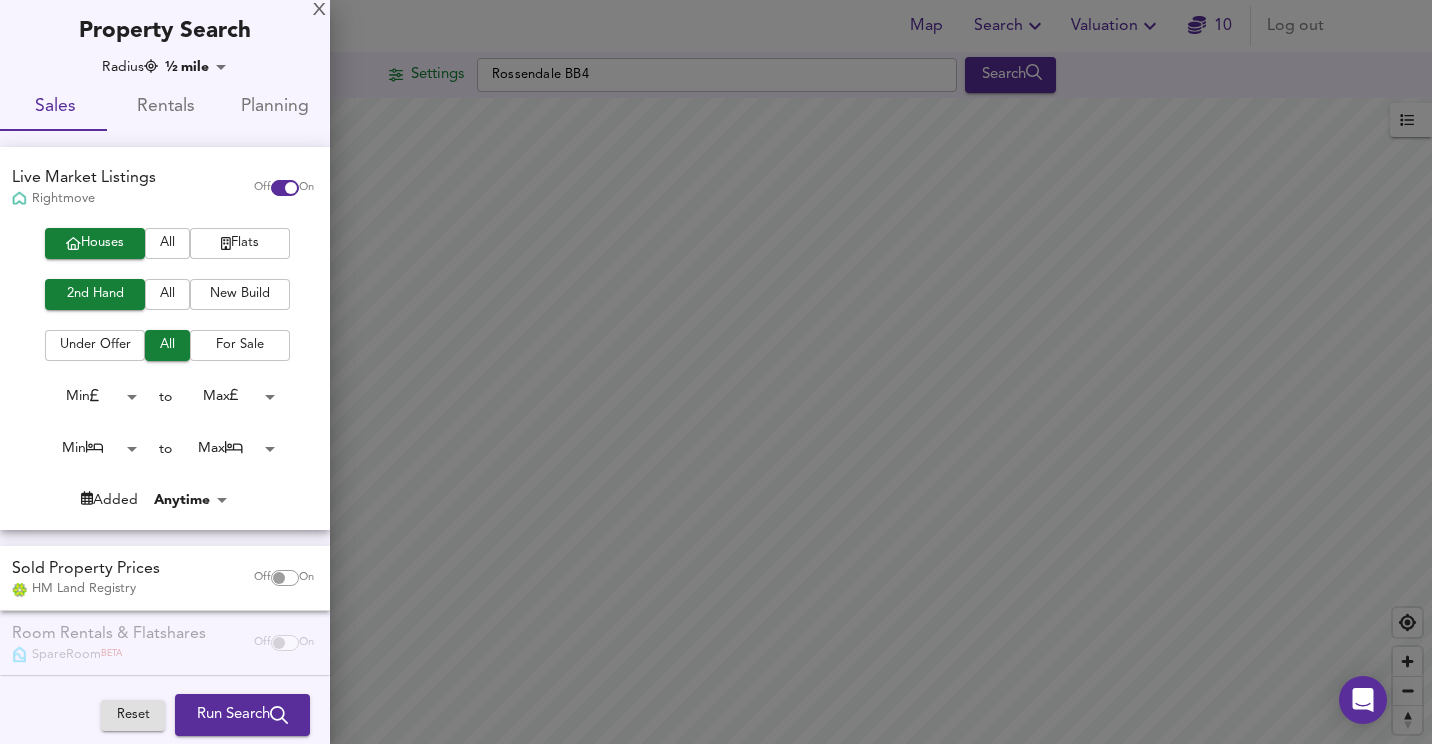 click on "Map Search Valuation    10 Log out        Settings     Rossendale BB4        Search              Legend       UK Average Price   for [DATE] £ 338 / ft²      +6% Source:   Land Registry Data - [DATE] [GEOGRAPHIC_DATA] & [GEOGRAPHIC_DATA] - Average £/ ft²  History [GEOGRAPHIC_DATA] & [GEOGRAPHIC_DATA] - Total Quarterly Sales History X Map Settings Basemap          Default hybrid Heatmap          Average Price landworth 2D   View Dynamic Heatmap   On Show Postcodes Show Boroughs 2D 3D Find Me X Property Search Radius   ½ mile 805 Sales Rentals Planning    Live Market Listings   Rightmove Off   On    Houses All   Flats 2nd Hand All New Build Under Offer All For Sale Min   0 to Max   200000000   Min   0 to Max   50   Added Anytime -1    Sold Property Prices   HM Land Registry Off   On     Room Rentals & Flatshares   SpareRoom   BETA Off   On     Planning Applications Local Authorities Off   On  Reset Run Search" at bounding box center (716, 372) 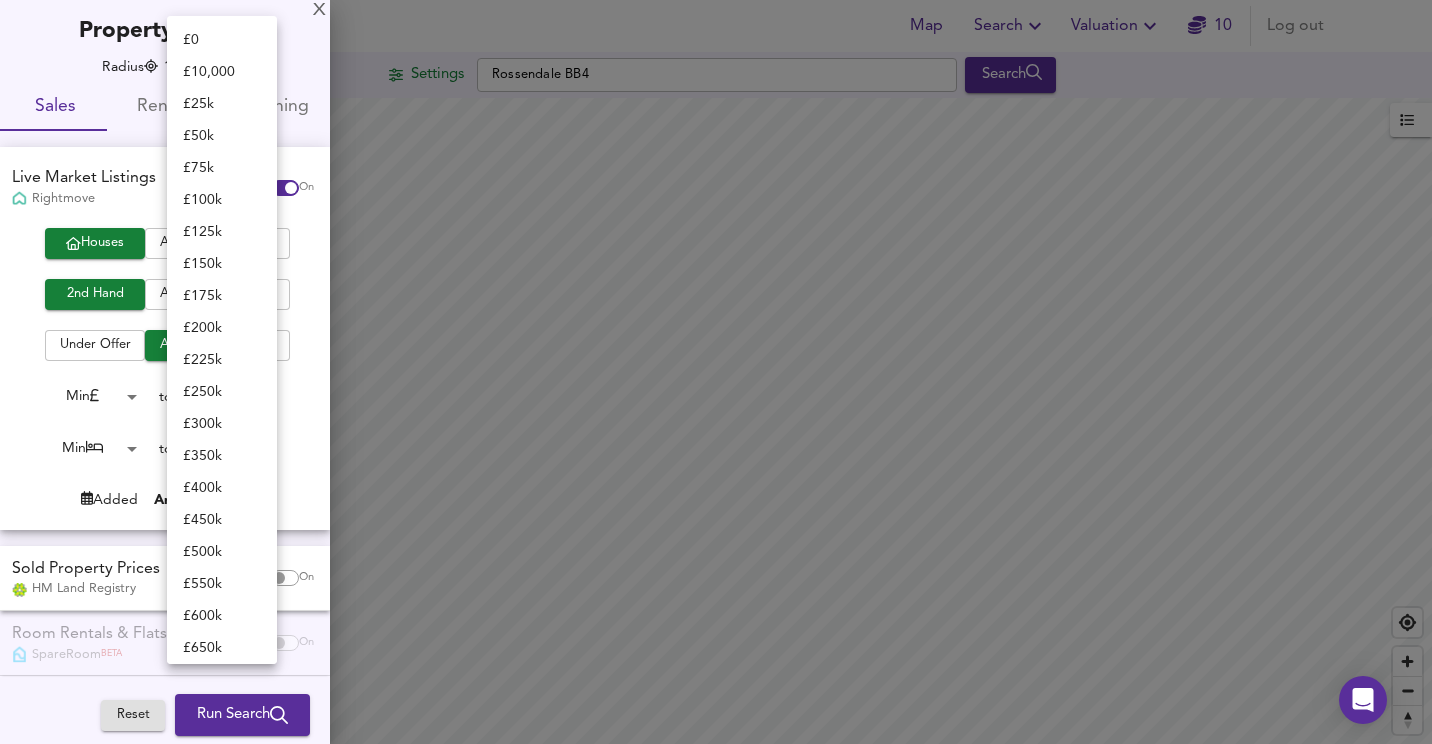 scroll, scrollTop: 744, scrollLeft: 0, axis: vertical 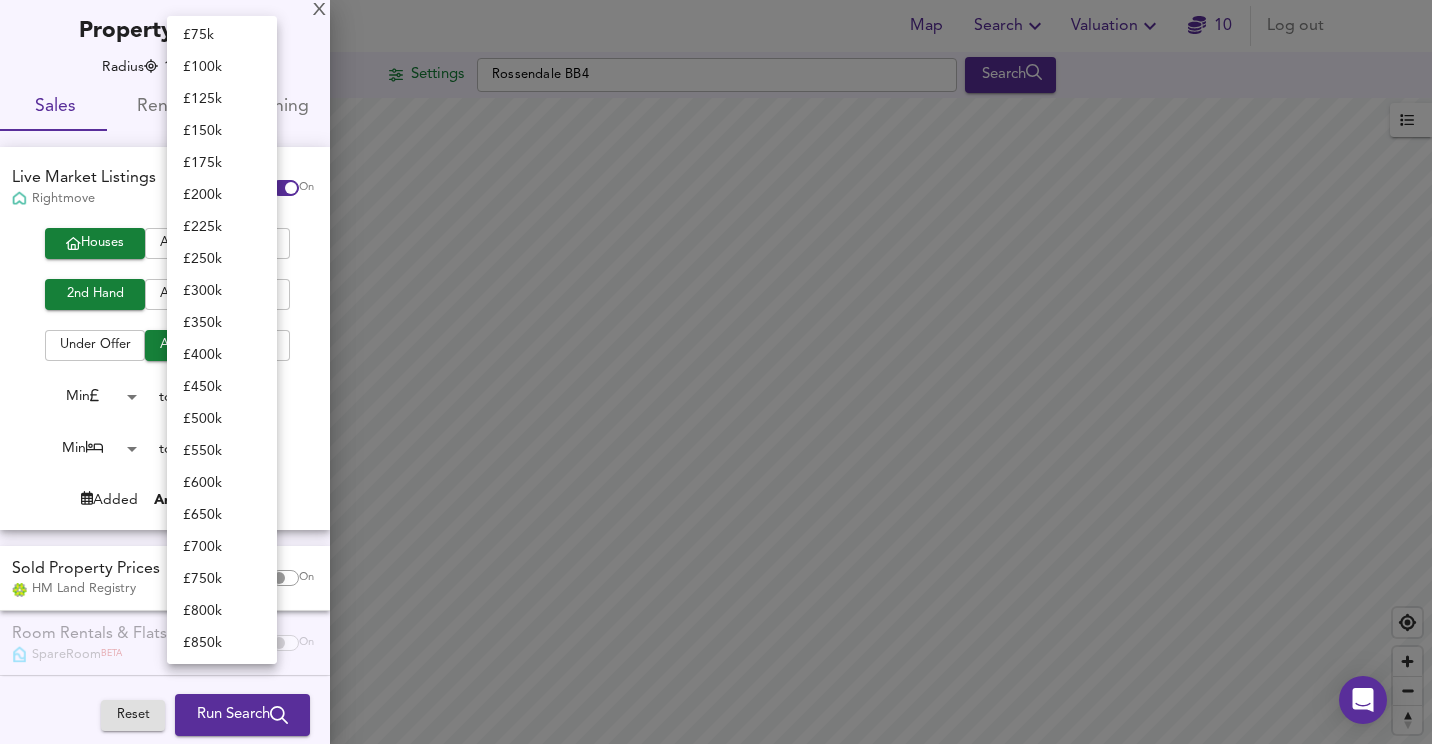 click on "£ 175k" at bounding box center (222, 163) 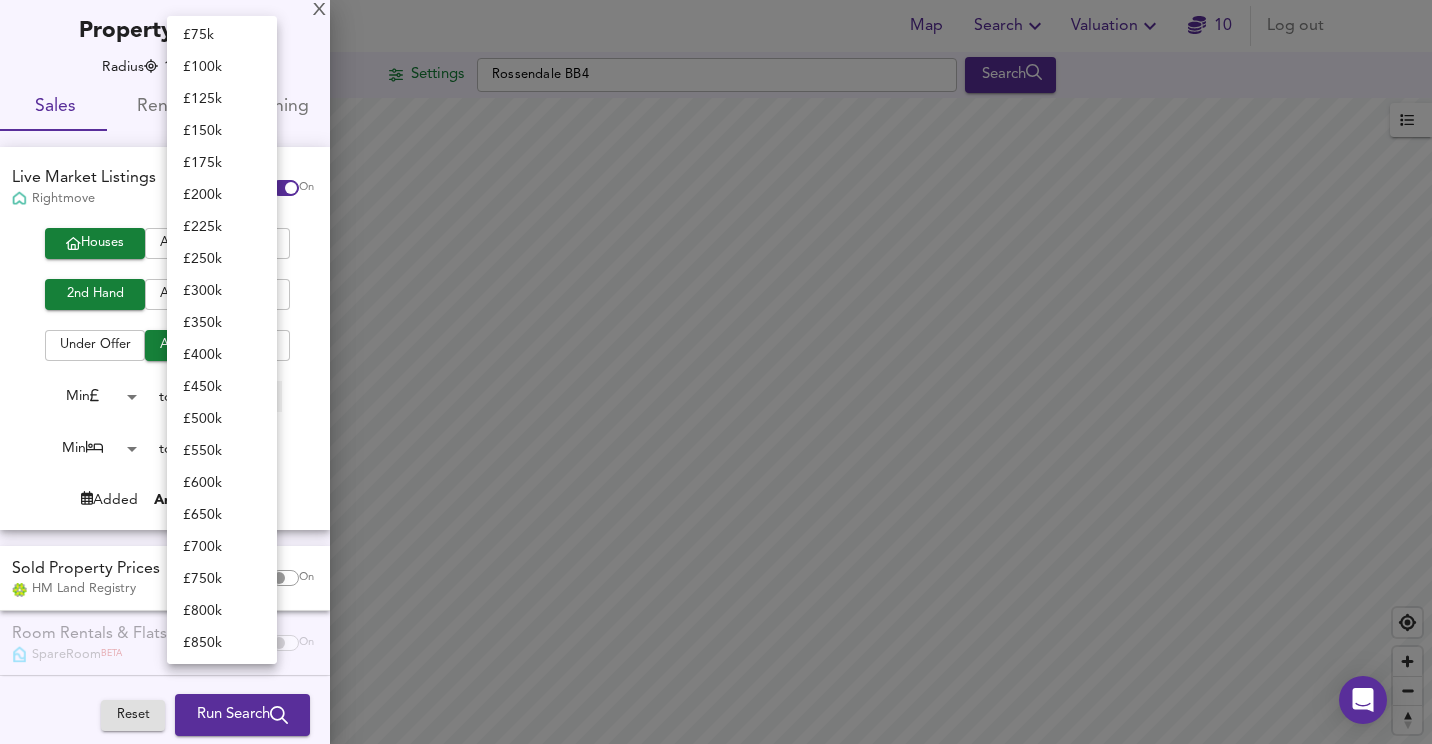 type on "175000" 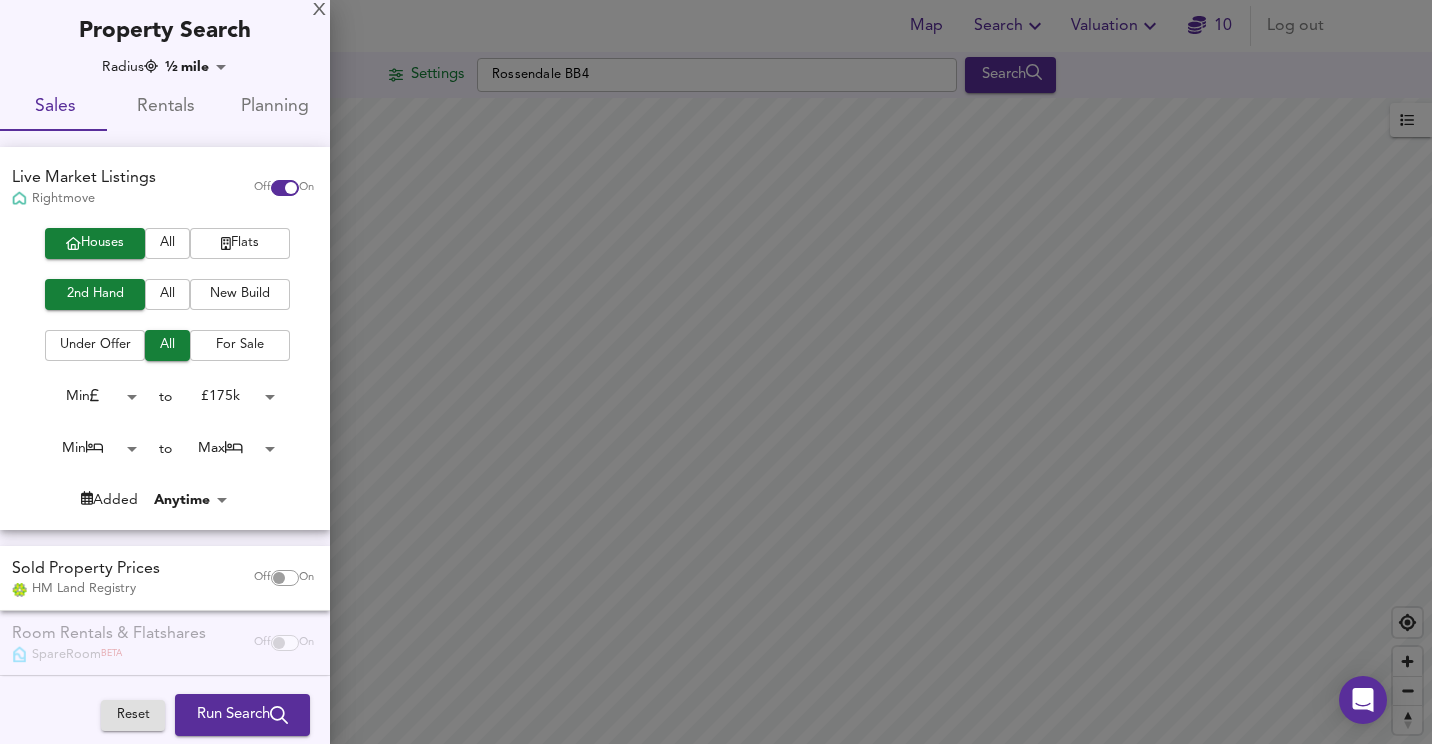 click at bounding box center [279, 578] 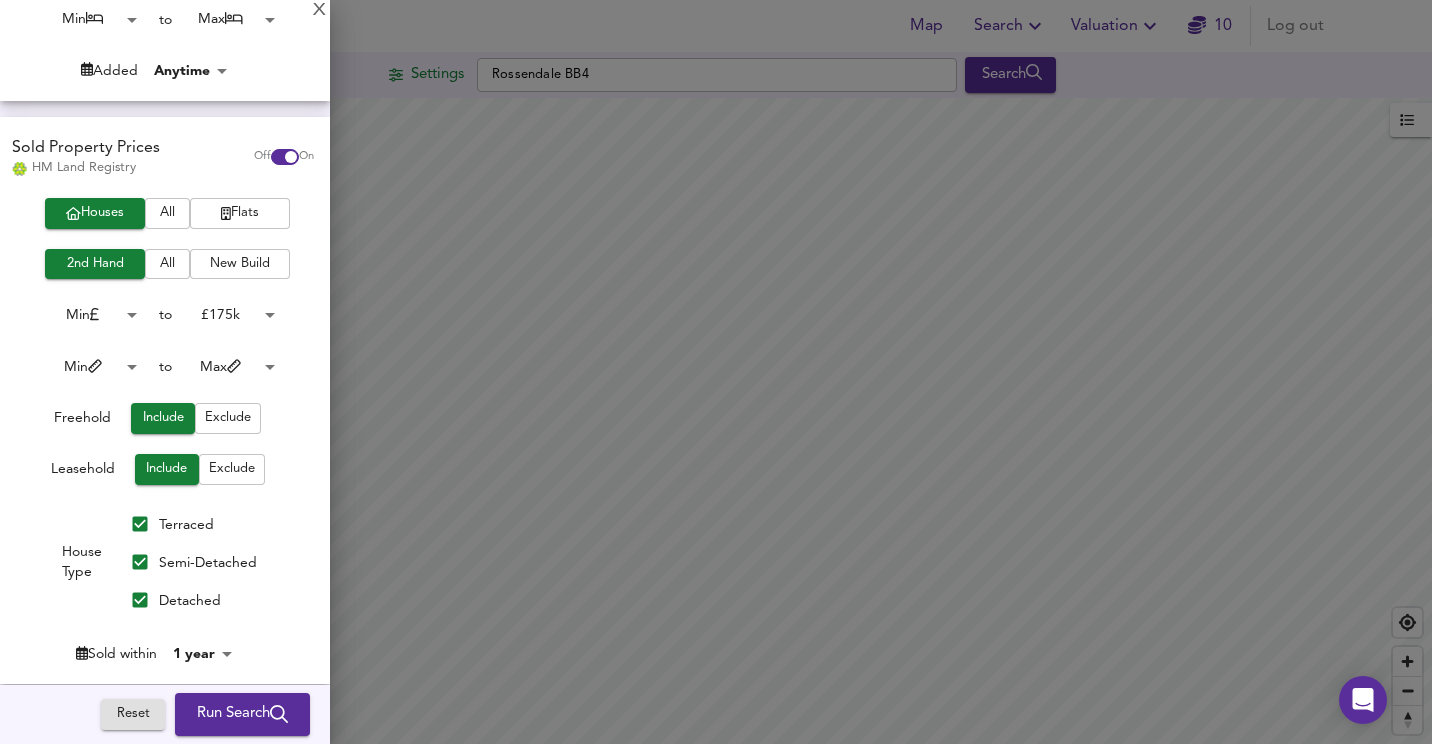 scroll, scrollTop: 502, scrollLeft: 0, axis: vertical 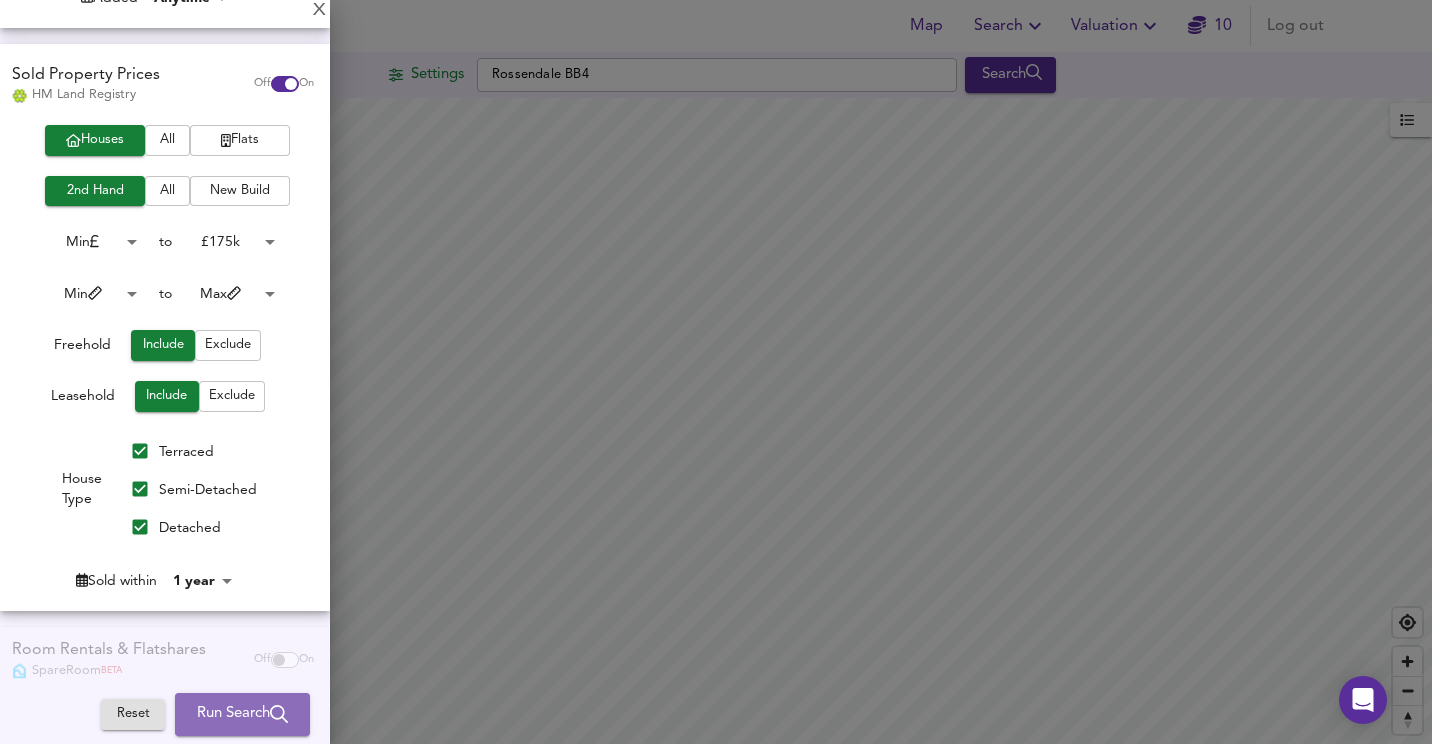 click on "Run Search" at bounding box center [242, 715] 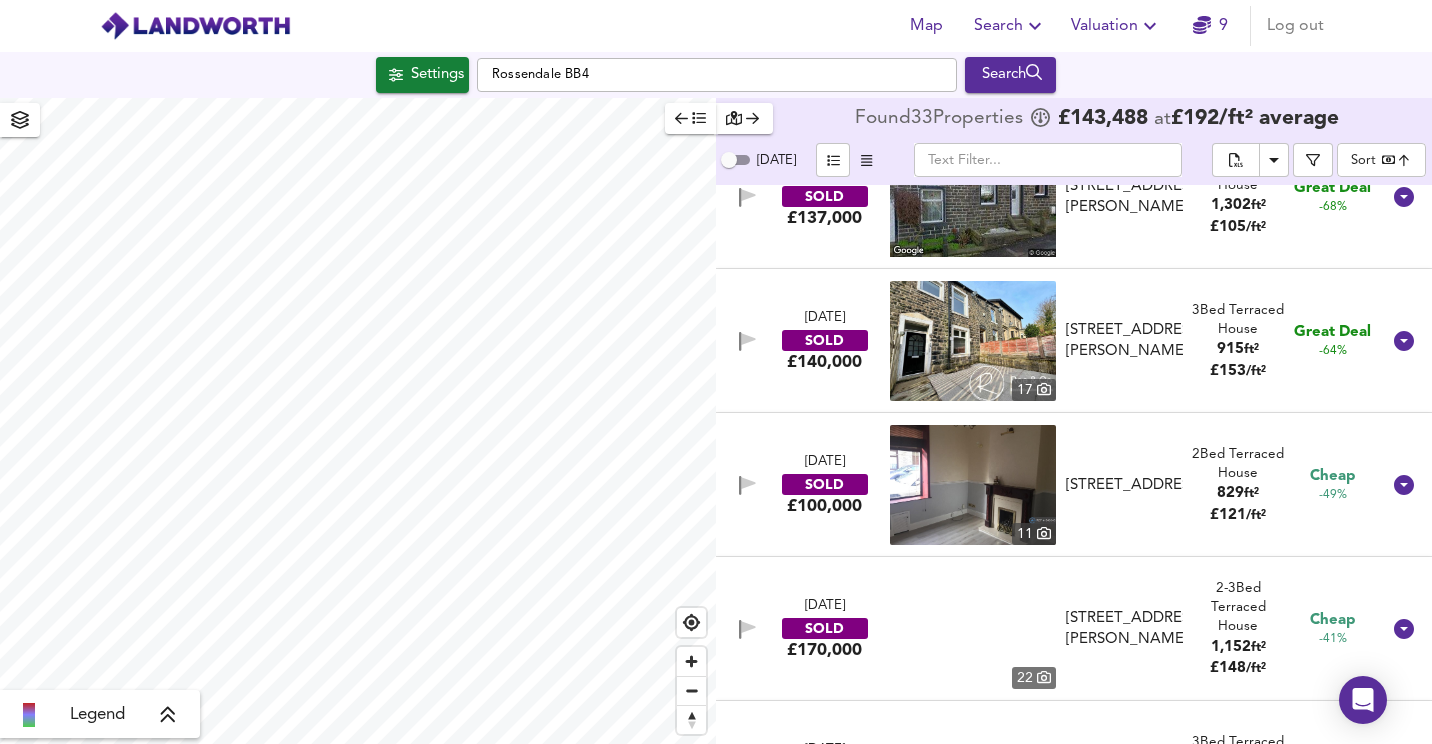 scroll, scrollTop: 263, scrollLeft: 0, axis: vertical 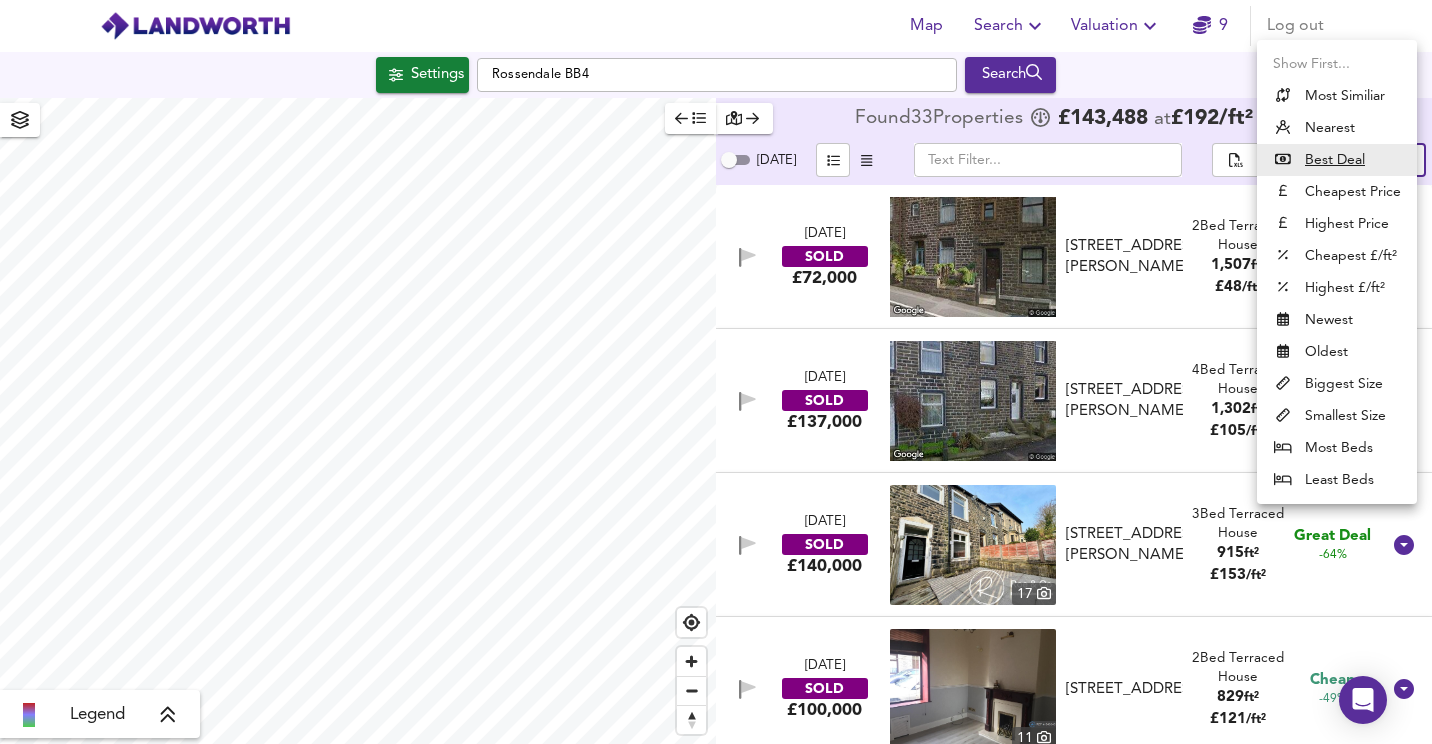 click on "Map Search Valuation    9 Log out        Settings     Rossendale BB4        Search            Legend       Found  33  Propert ies     £ 143,488   at  £ 192 / ft²   average    [DATE]           ​         Sort   bestdeal ​ [DATE] SOLD £72,000   [STREET_ADDRESS][GEOGRAPHIC_DATA][PERSON_NAME][STREET_ADDRESS][PERSON_NAME] 2  Bed   Terraced House 1,507 ft² £ 48 / ft²   Great Deal -100% [DATE] SOLD £137,000   [STREET_ADDRESS][PERSON_NAME] [STREET_ADDRESS][PERSON_NAME] 4  Bed   Terraced House 1,302 ft² £ 105 / ft²   Great Deal -68% [DATE] SOLD £140,000     [GEOGRAPHIC_DATA][STREET_ADDRESS][PERSON_NAME] [STREET_ADDRESS][PERSON_NAME] 3  Bed   Terraced House 915 ft² £ 153 / ft²   Great Deal -64% [DATE] SOLD £100,000     [STREET_ADDRESS] [STREET_ADDRESS] 2  Bed   Terraced House 829 ft² £ 121 / ft²   Cheap -49% [DATE] SOLD £170,000     [GEOGRAPHIC_DATA][STREET_ADDRESS][PERSON_NAME][STREET_ADDRESS][PERSON_NAME] 2-3  [GEOGRAPHIC_DATA] 1,152 ft² £ 148 / ft²" at bounding box center (716, 372) 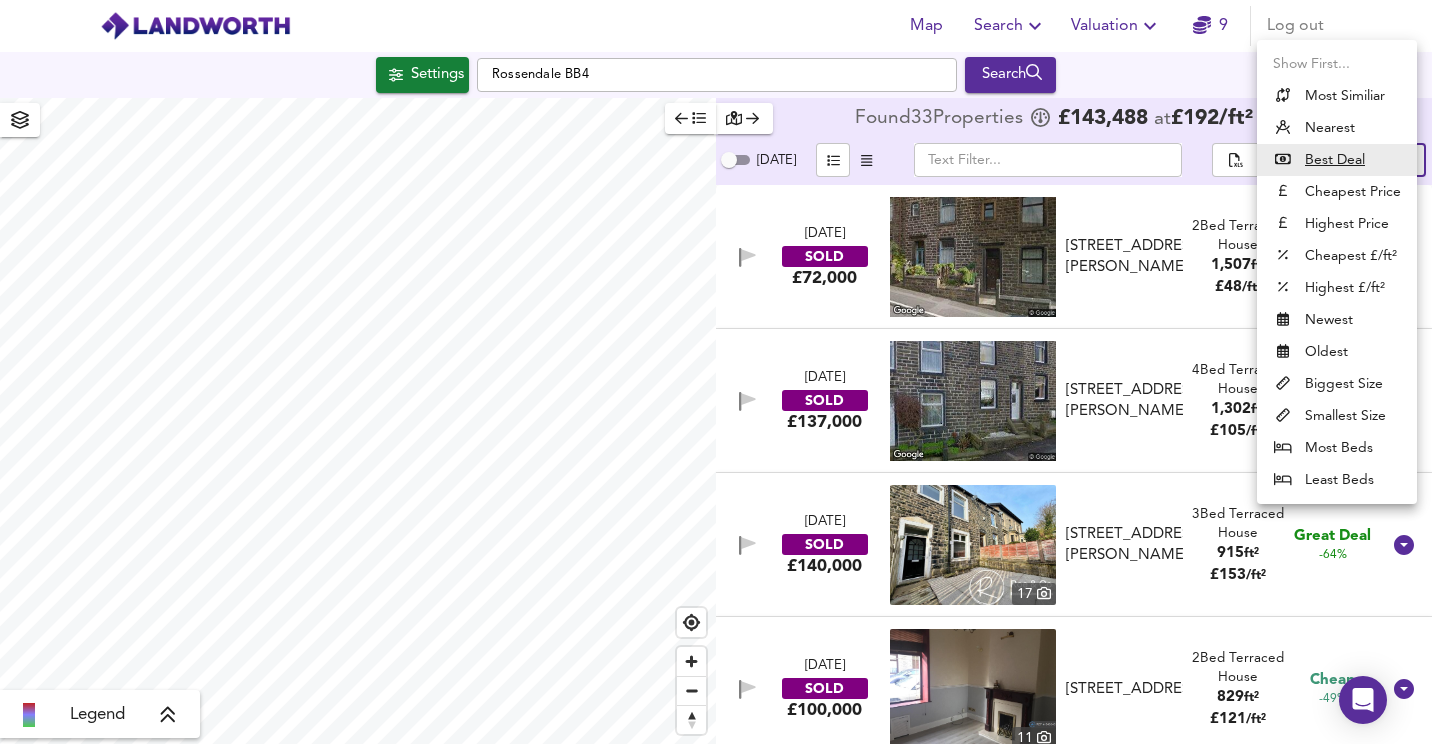 type on "newest" 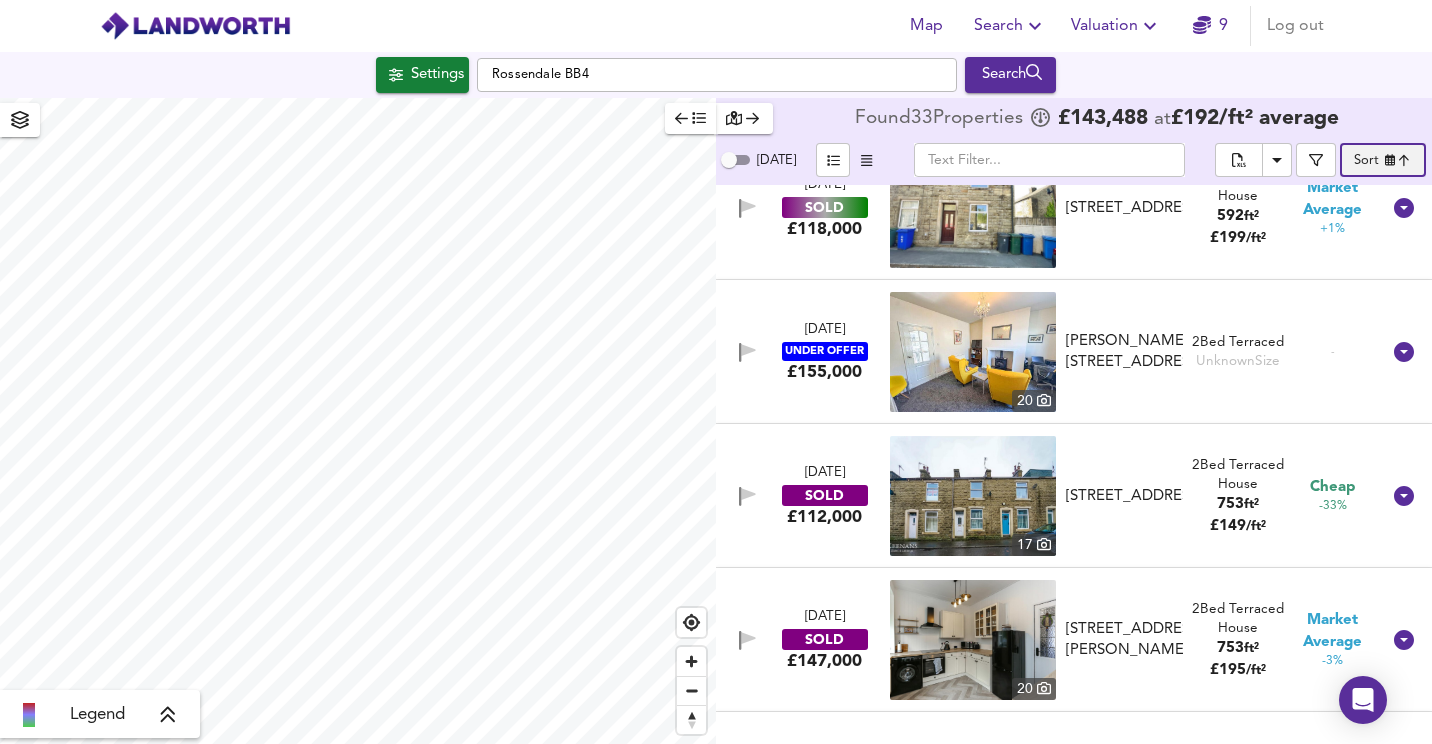 scroll, scrollTop: 791, scrollLeft: 0, axis: vertical 